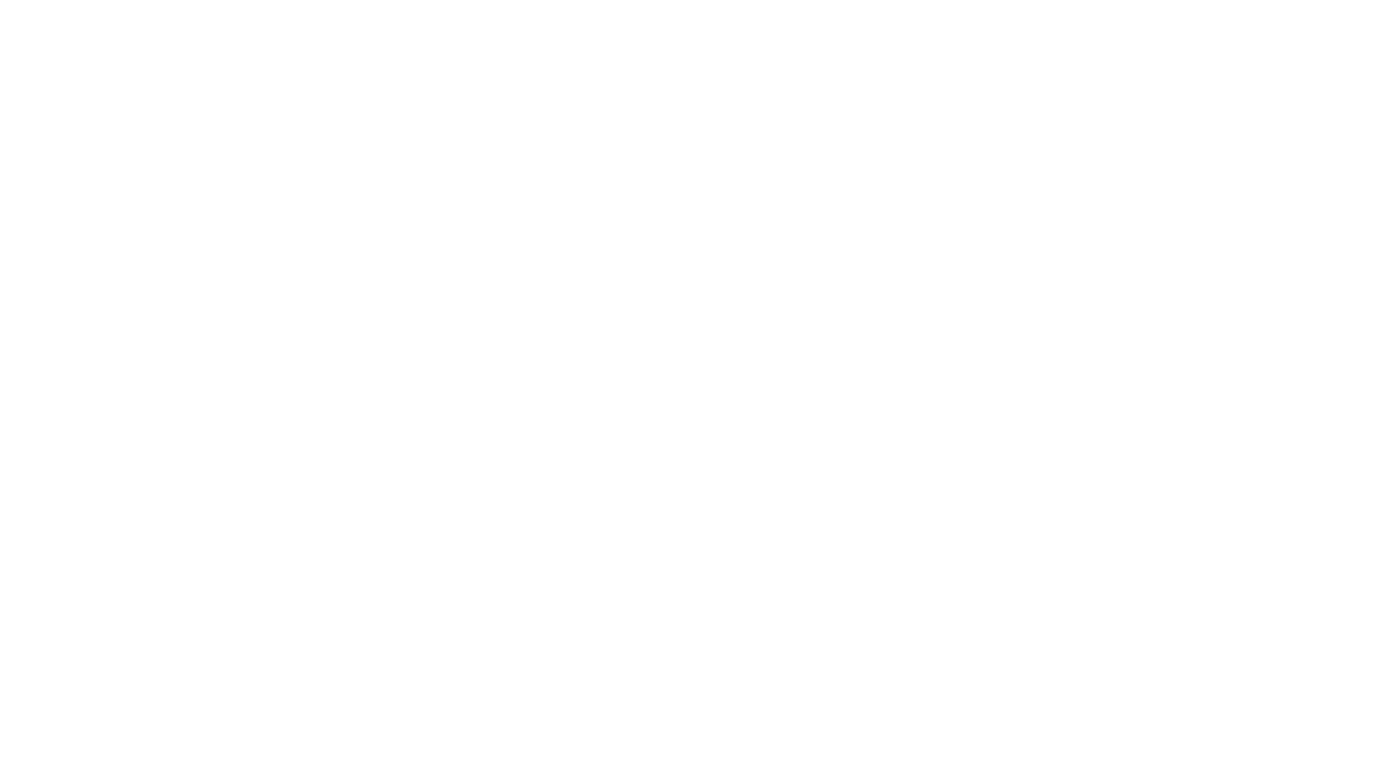 scroll, scrollTop: 0, scrollLeft: 0, axis: both 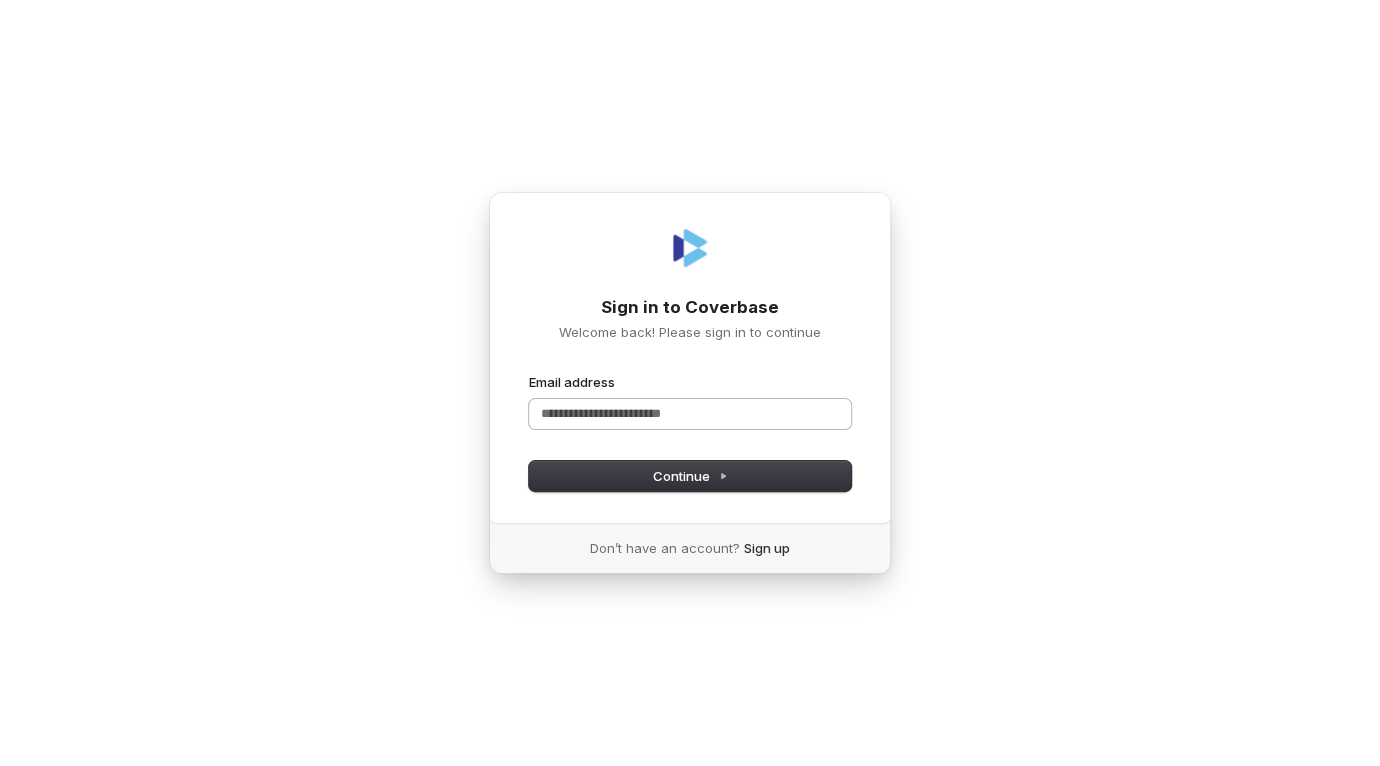 drag, startPoint x: 690, startPoint y: 420, endPoint x: 702, endPoint y: 427, distance: 13.892444 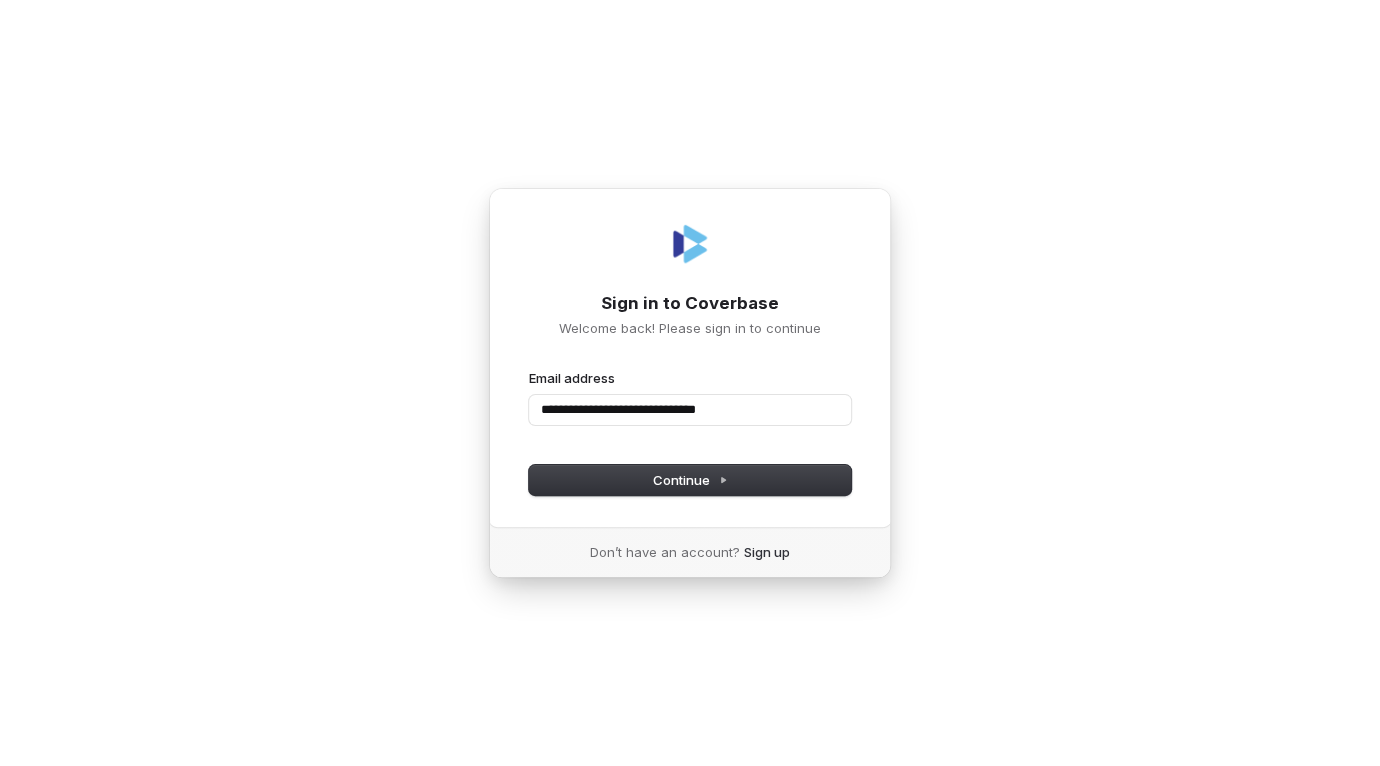 click at bounding box center [529, 369] 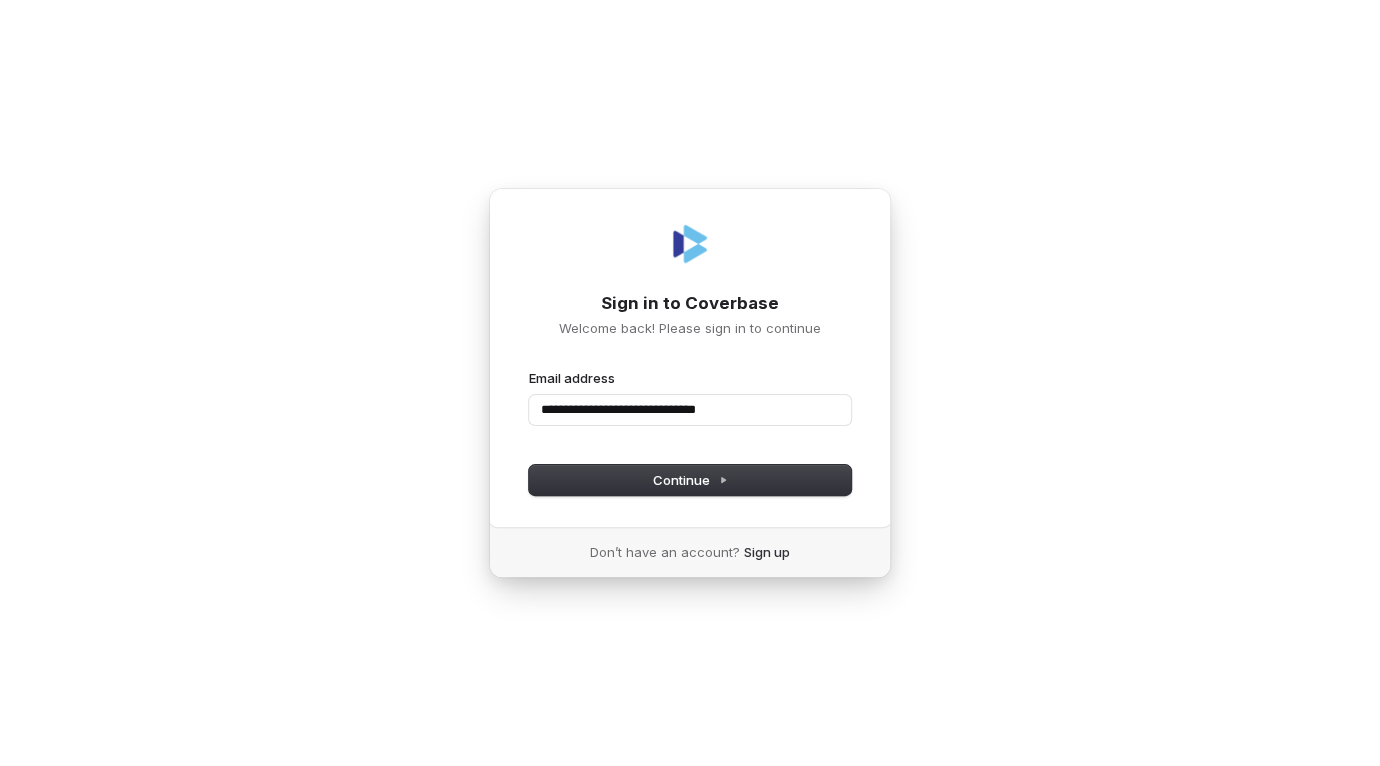 type on "**********" 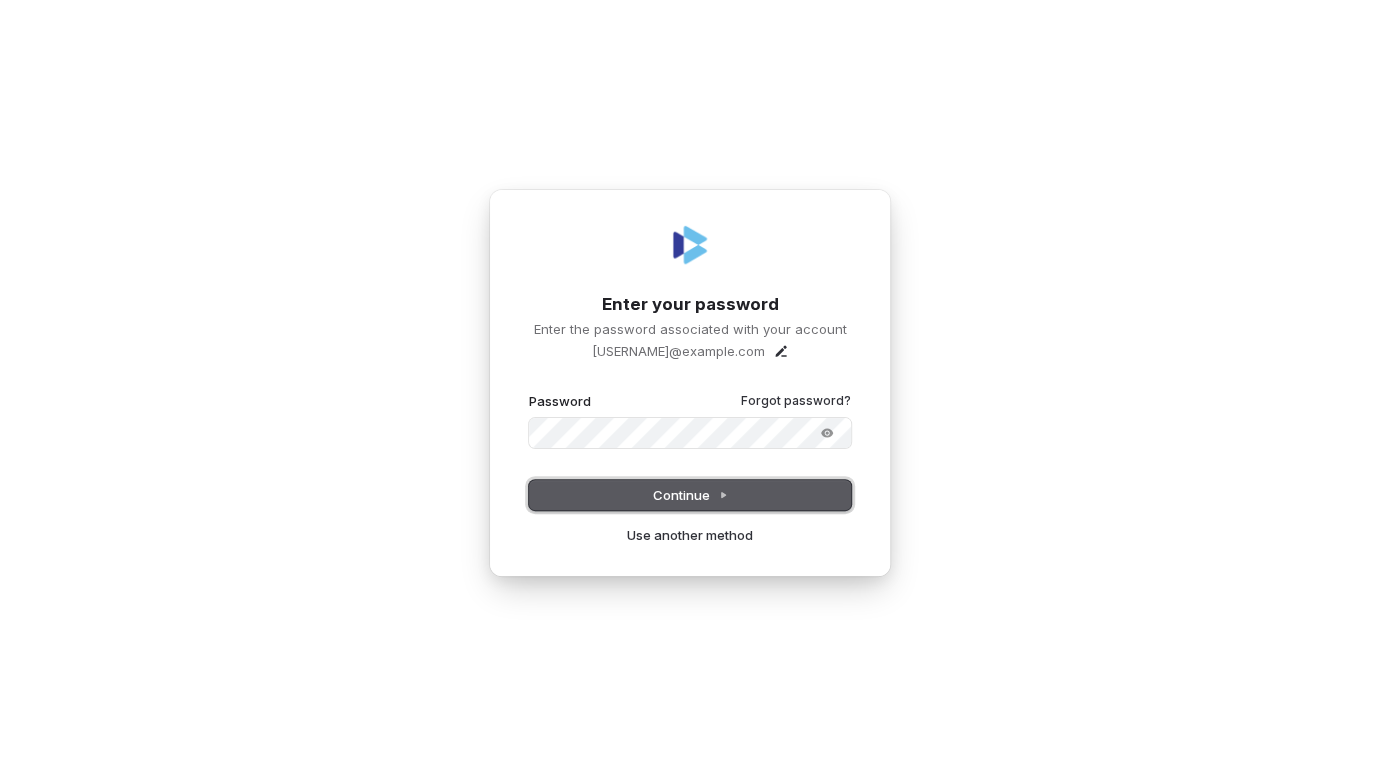 click on "Continue" at bounding box center [690, 495] 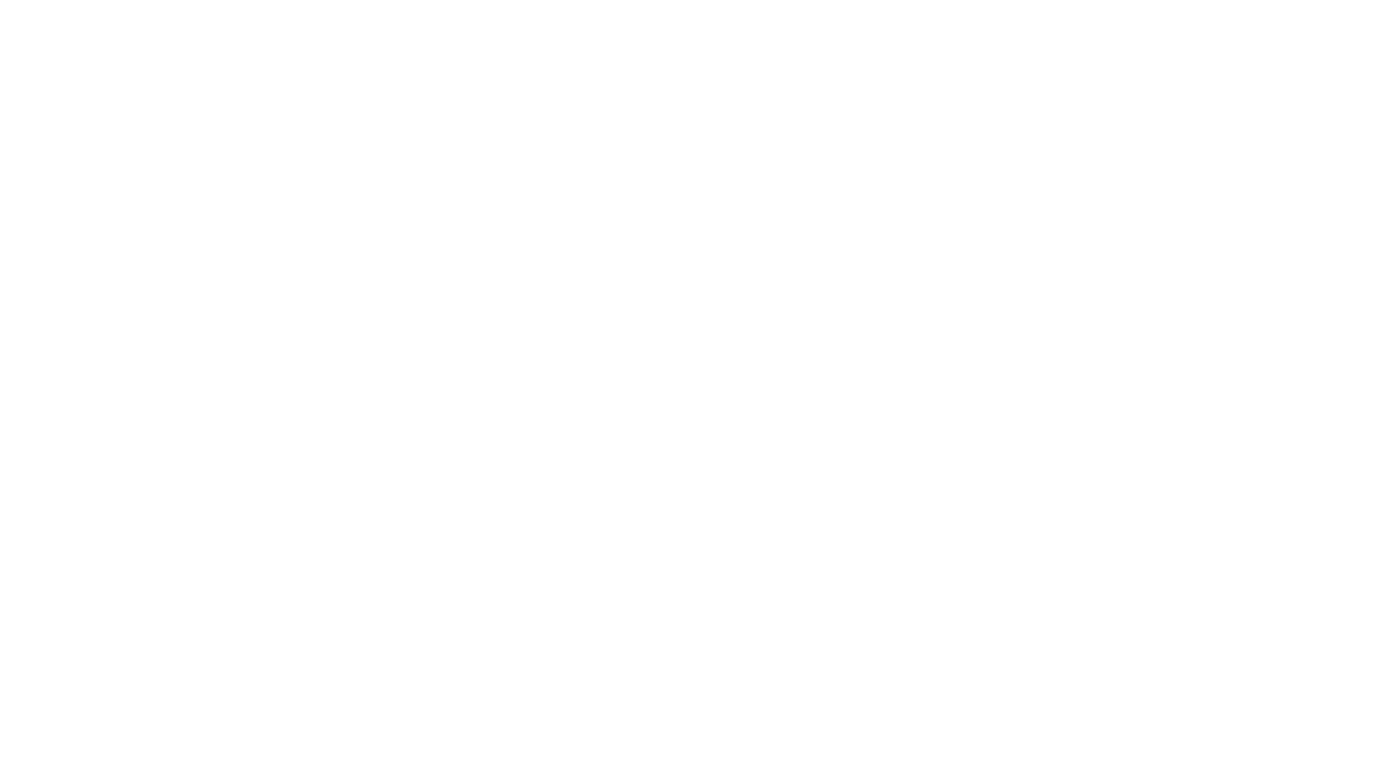 scroll, scrollTop: 0, scrollLeft: 0, axis: both 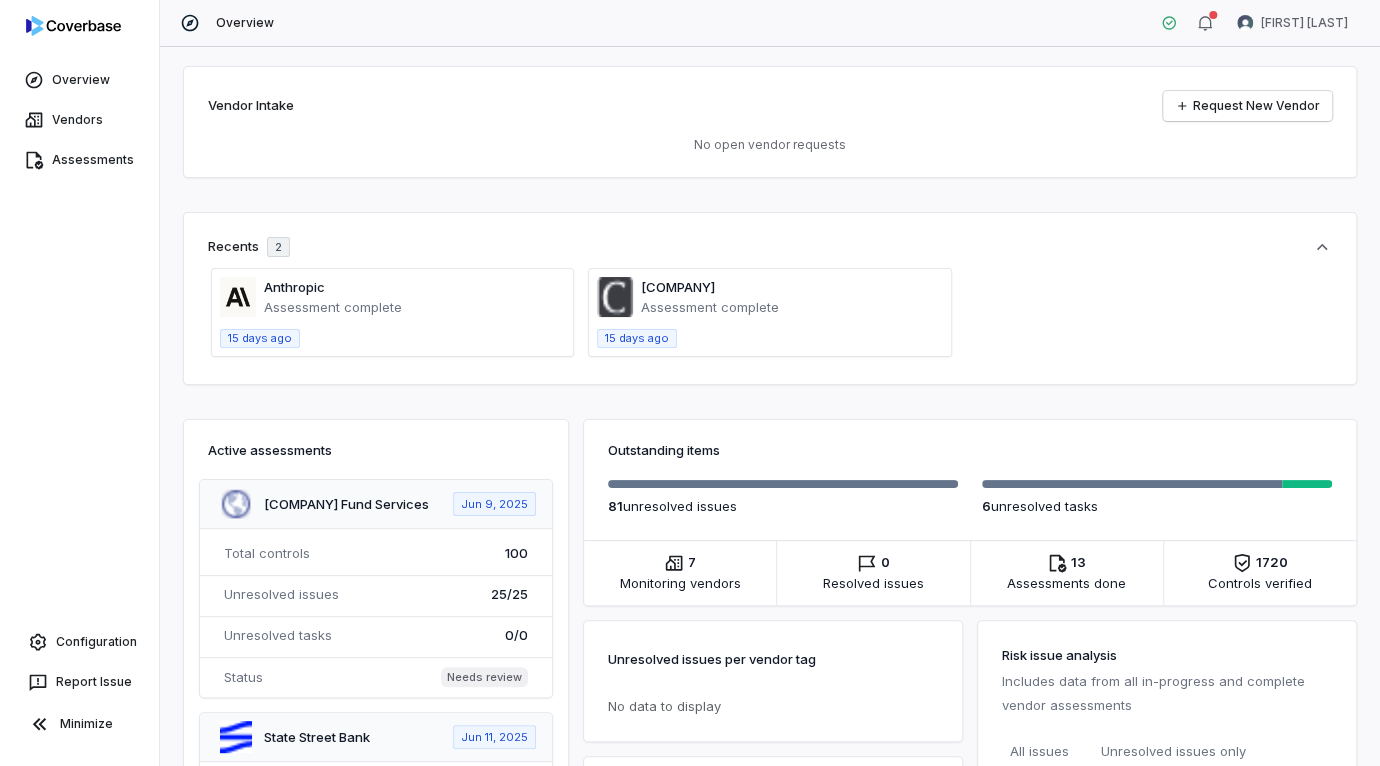 click on "[COMPANY] Assessment complete 15 days ago [COMPANY] Assessment complete 15 days ago" at bounding box center (770, 312) 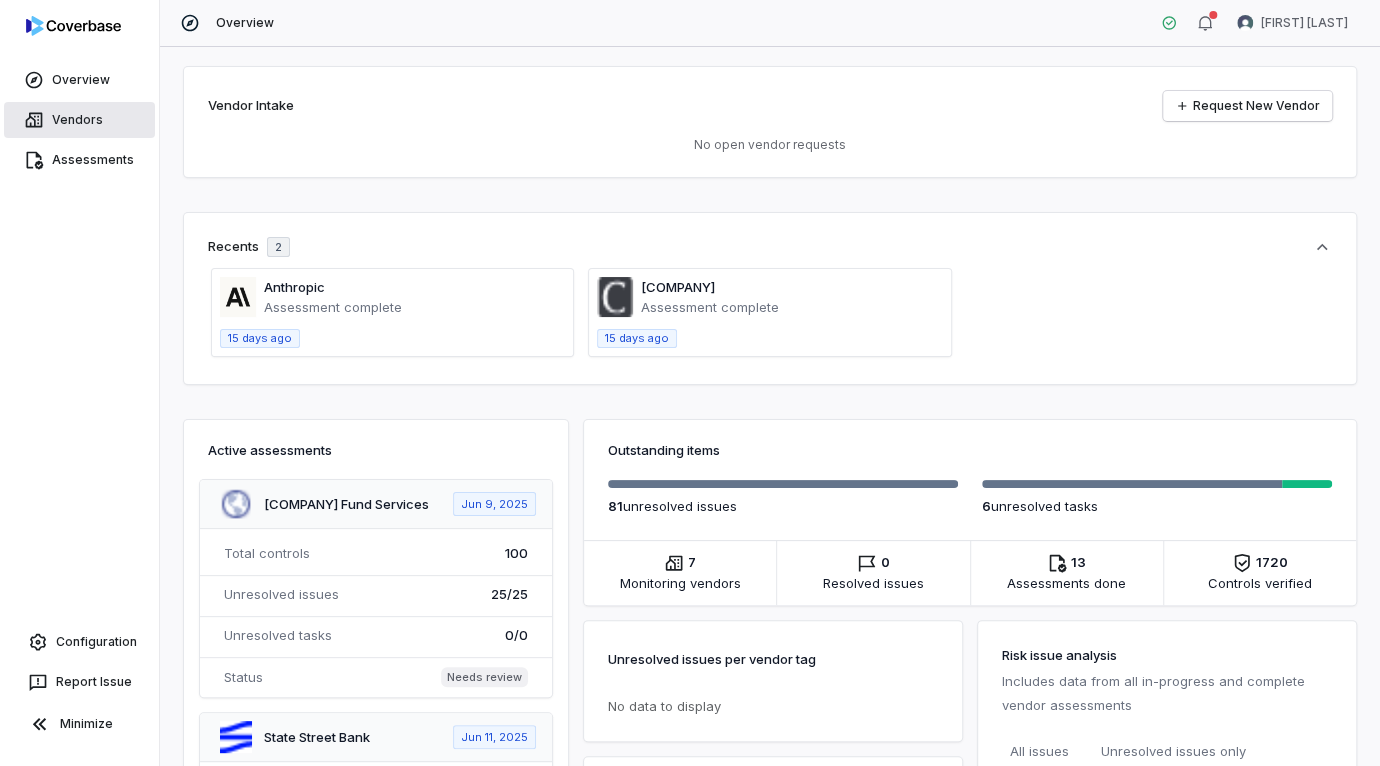 click on "Vendors" at bounding box center (79, 120) 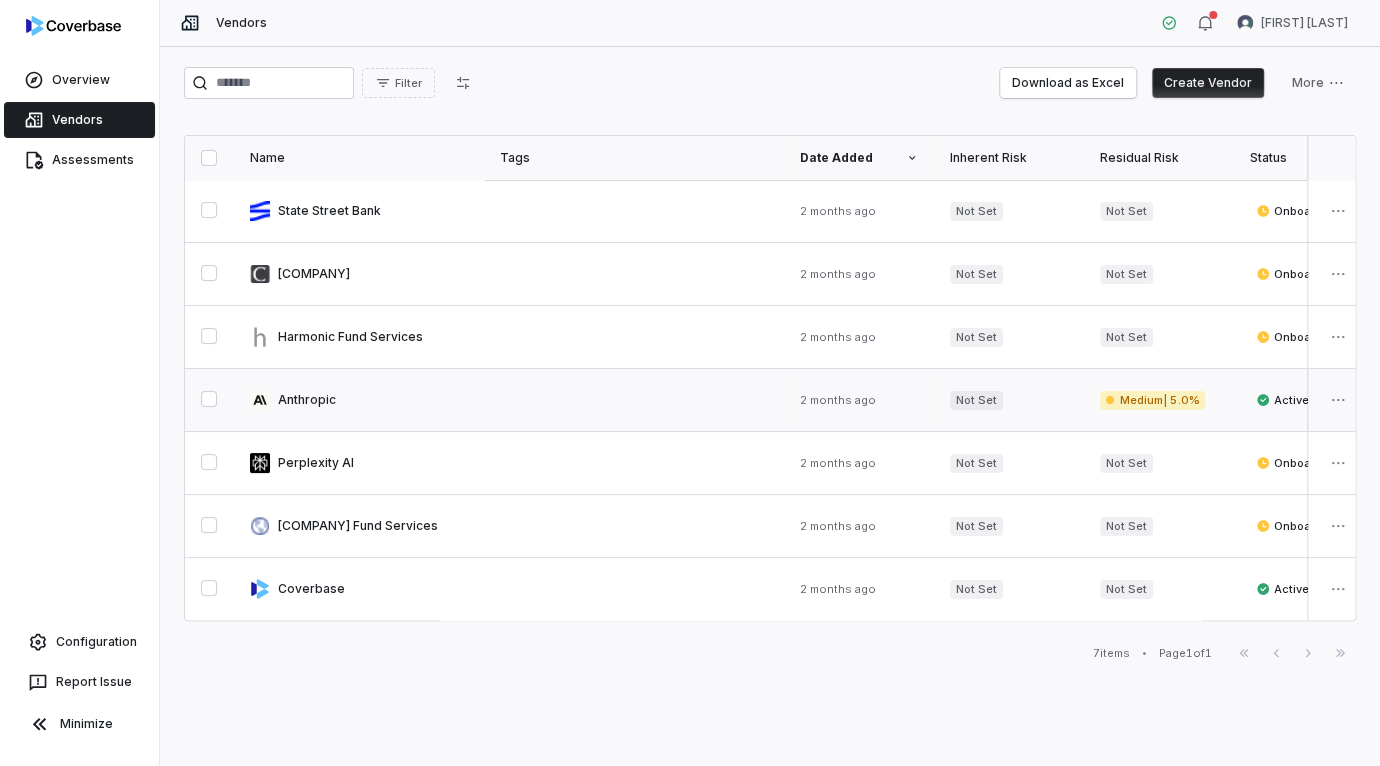 click at bounding box center [359, 400] 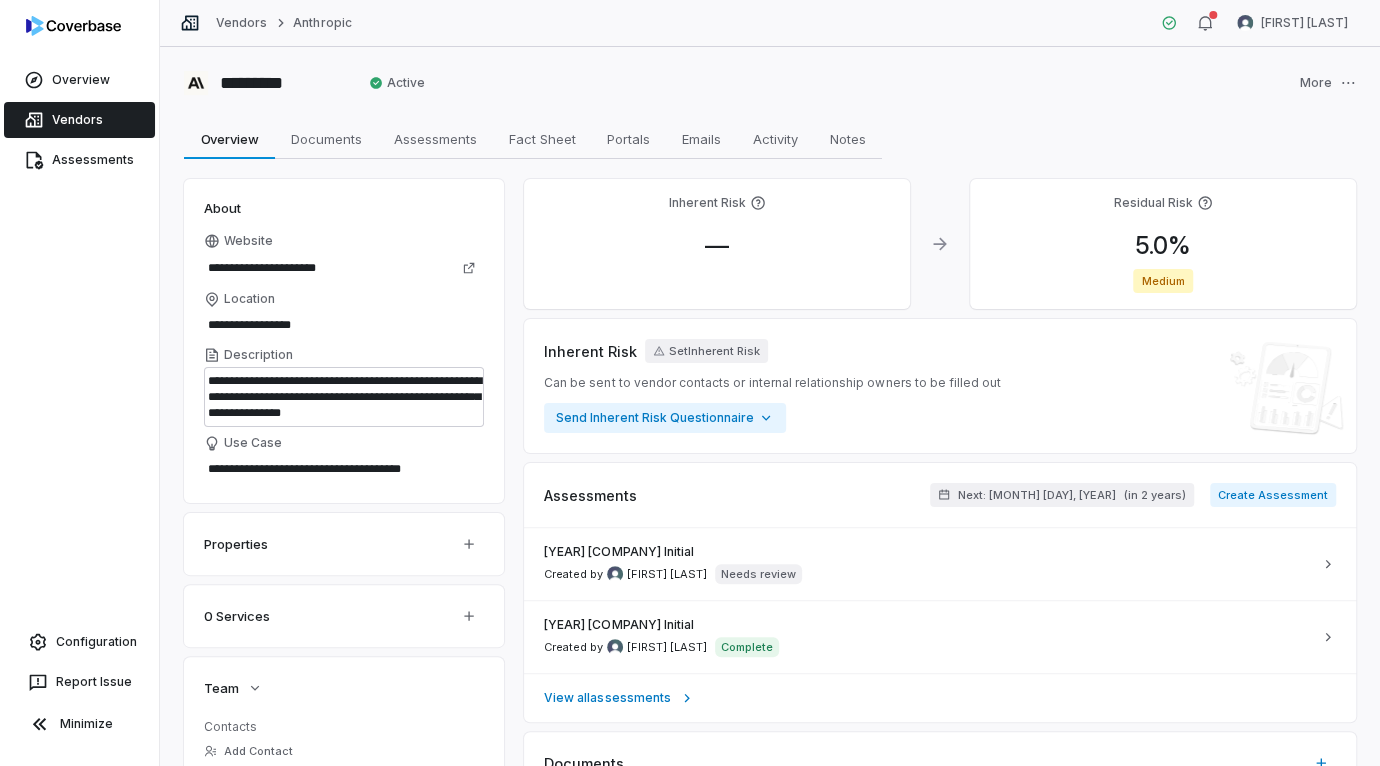 scroll, scrollTop: 16, scrollLeft: 0, axis: vertical 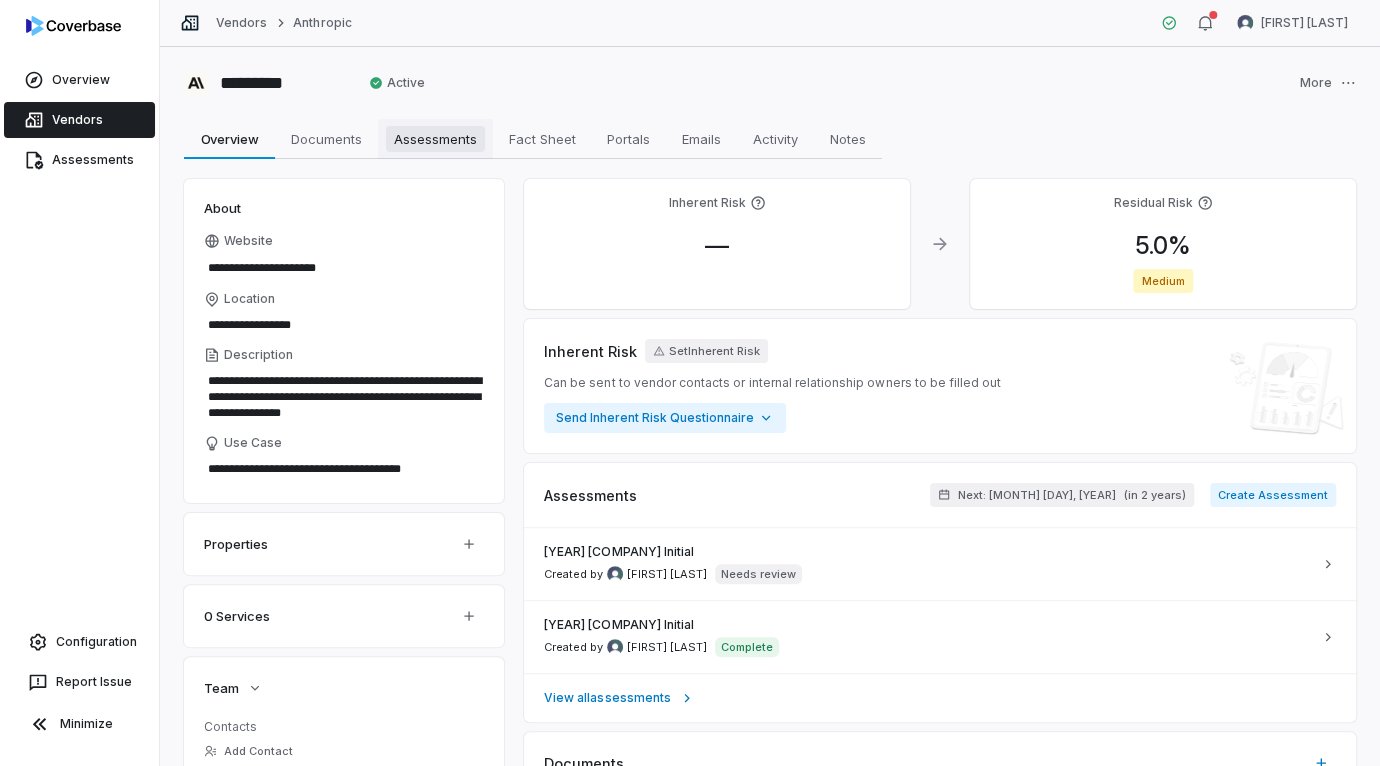 click on "Assessments" at bounding box center [435, 139] 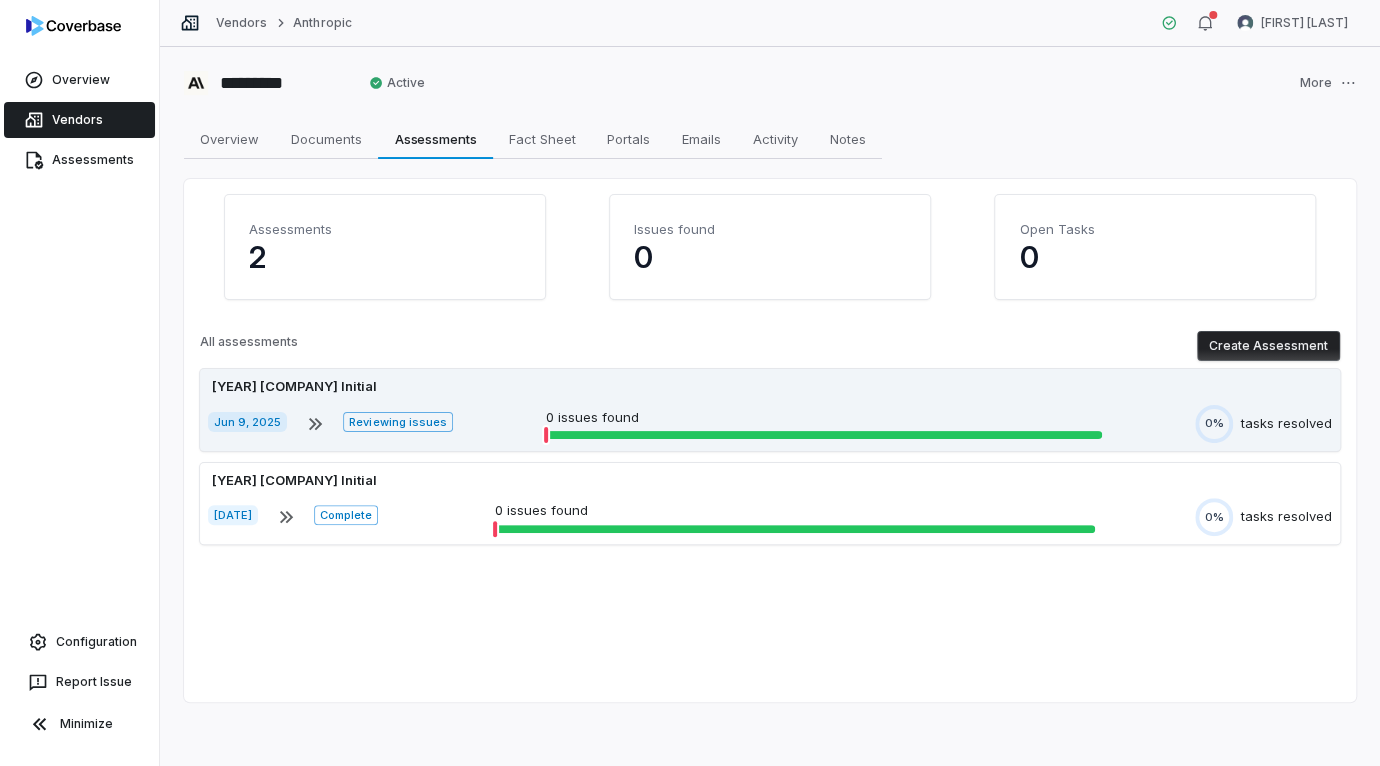 click on "[MONTH] [DAY], [YEAR] Reviewing issues 0 issues found 0% tasks resolved" at bounding box center [770, 424] 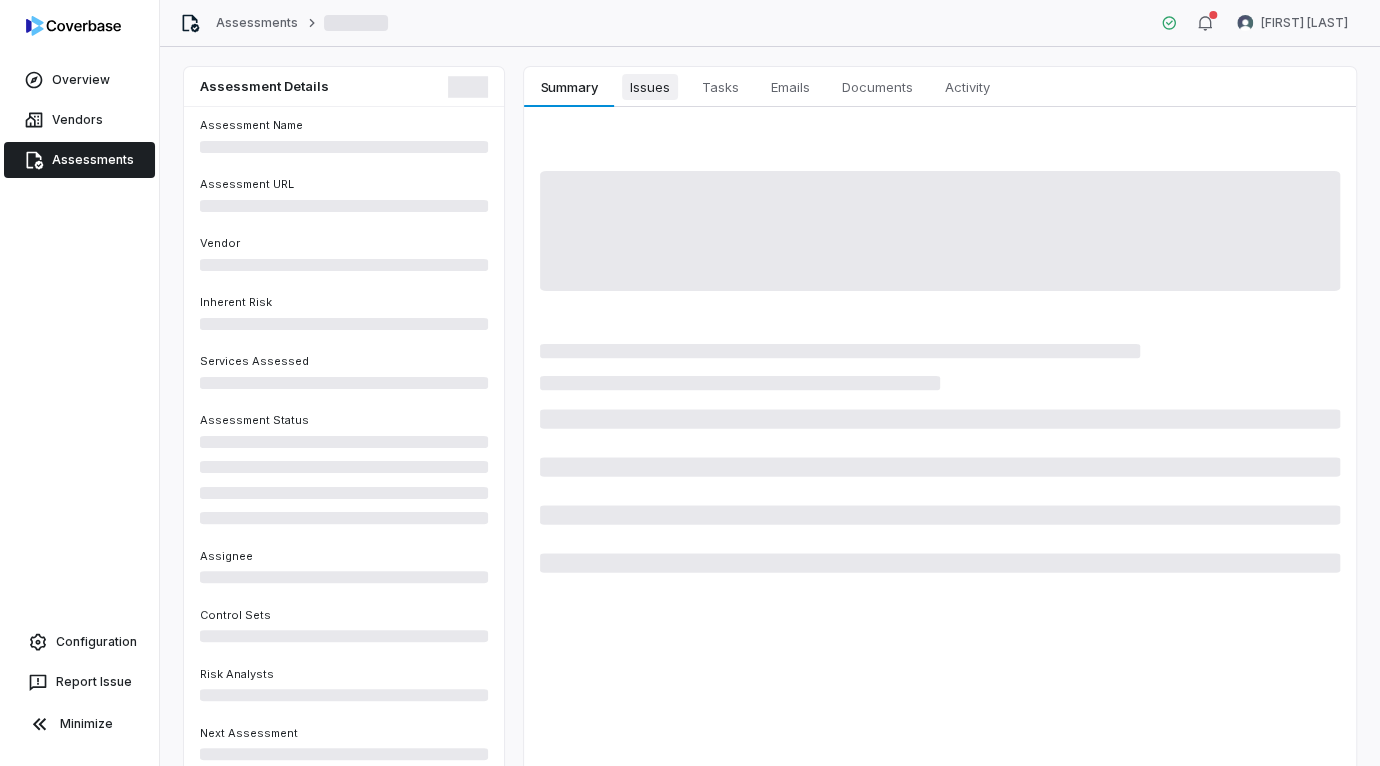 click on "Issues" at bounding box center (650, 87) 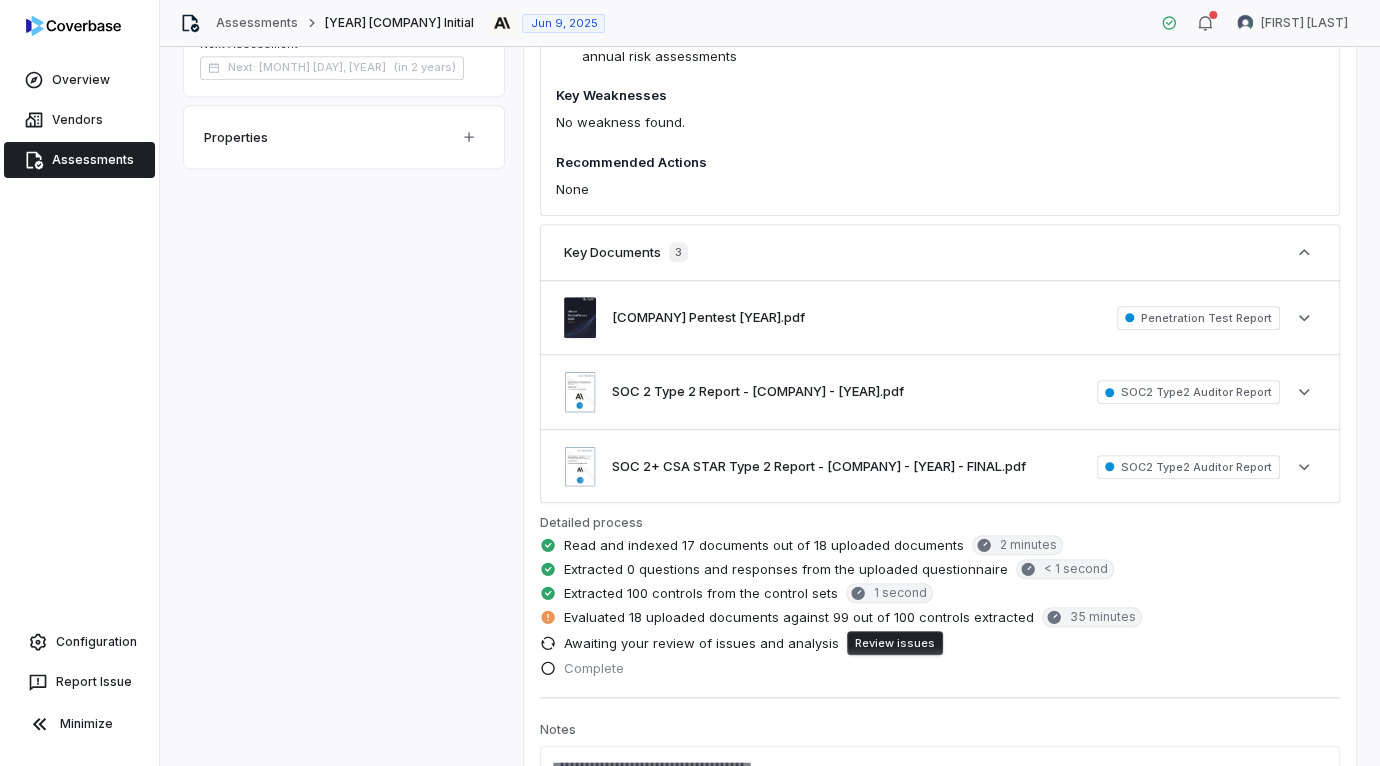 scroll, scrollTop: 0, scrollLeft: 0, axis: both 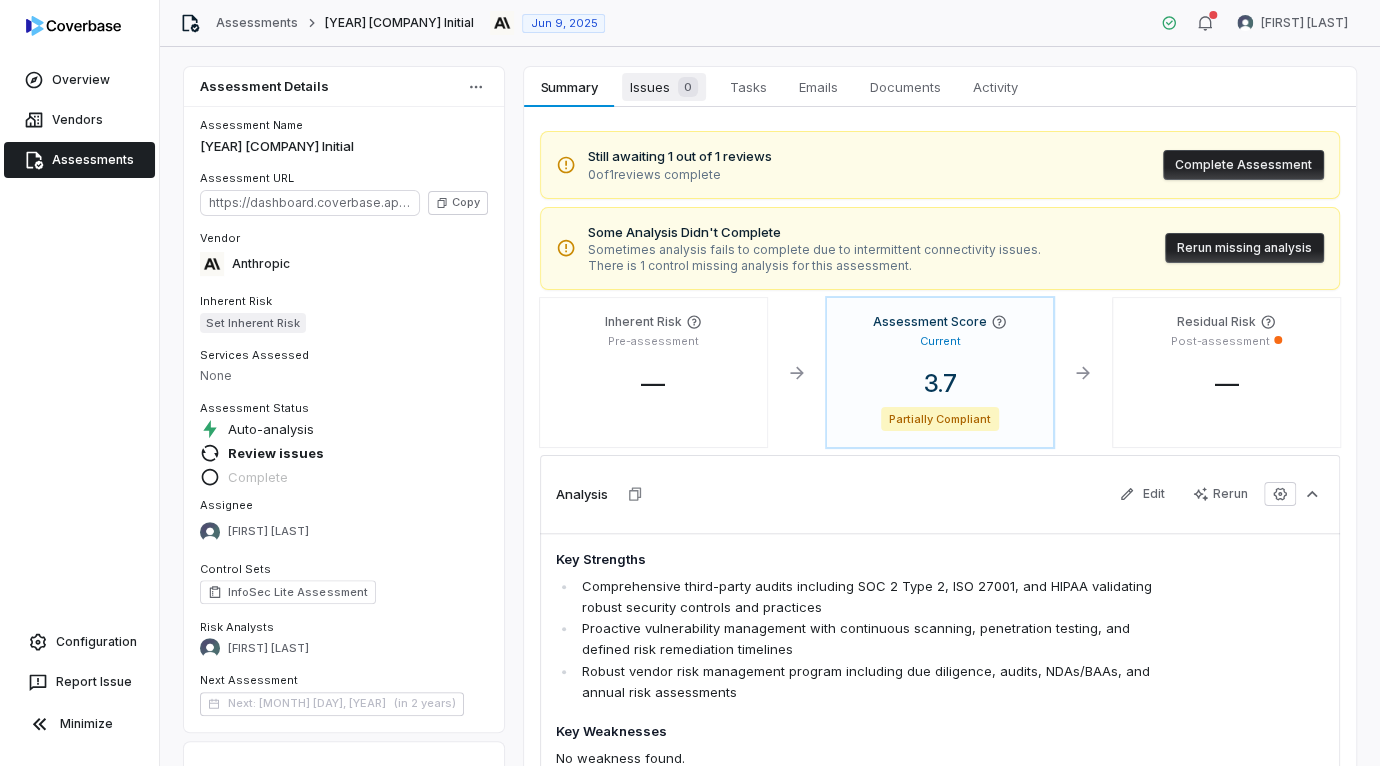 click on "Issues 0" at bounding box center [664, 87] 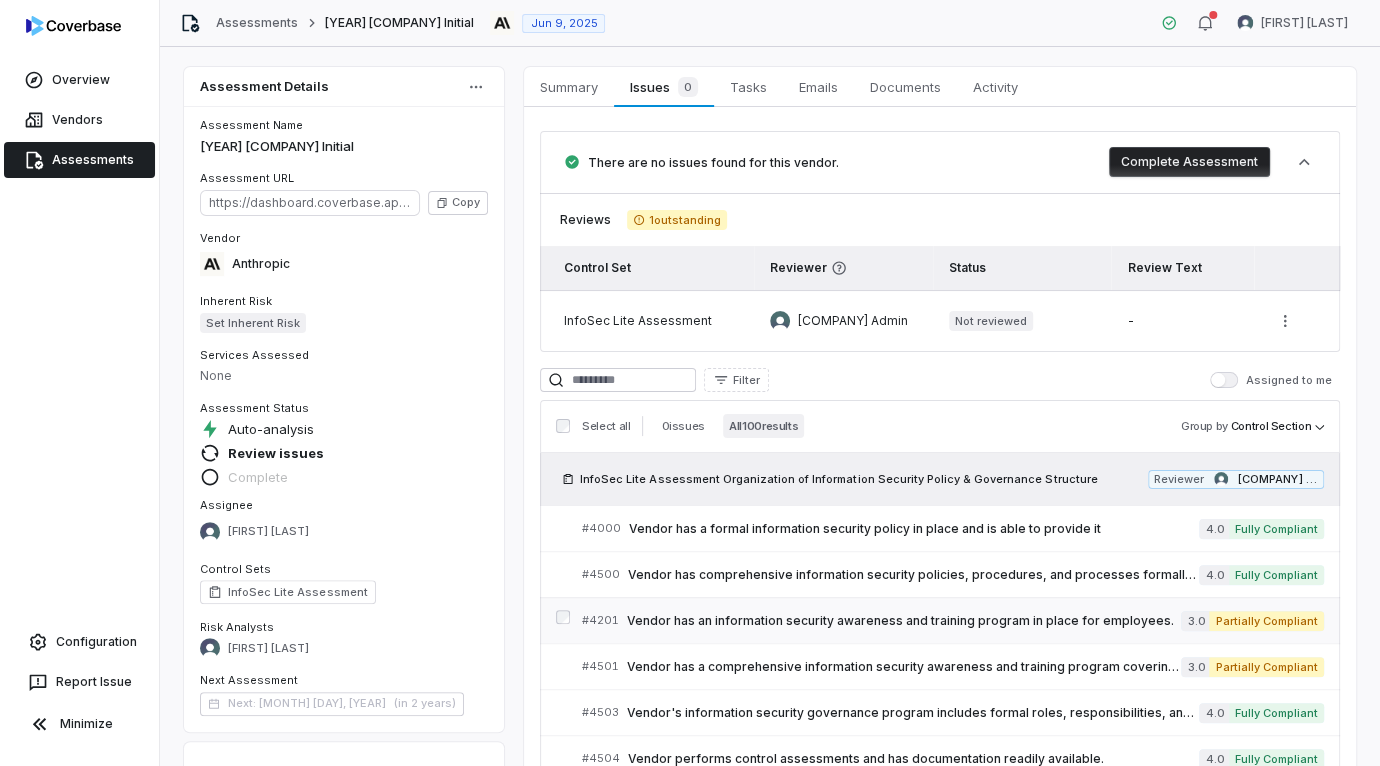 click on "Vendor has an information security awareness and training program in place for employees." at bounding box center [904, 621] 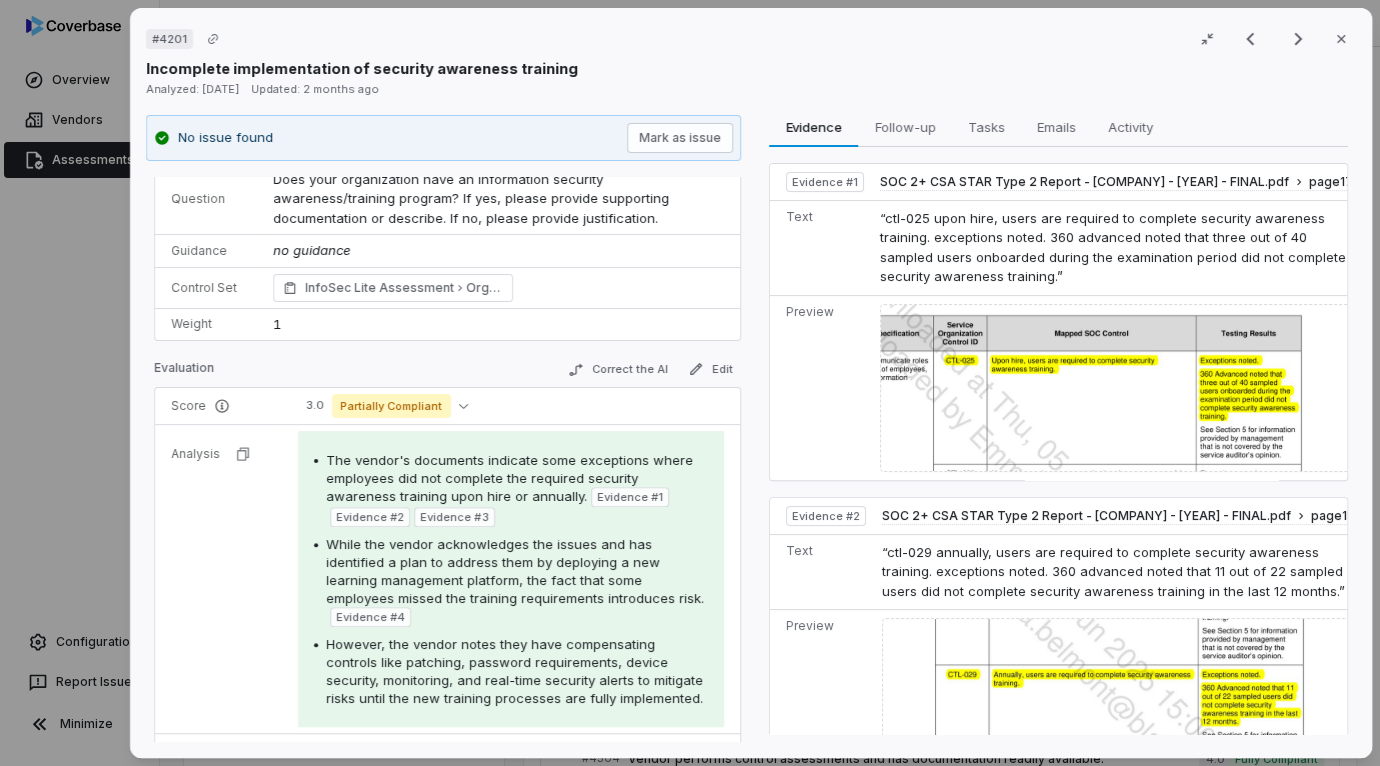 scroll, scrollTop: 0, scrollLeft: 0, axis: both 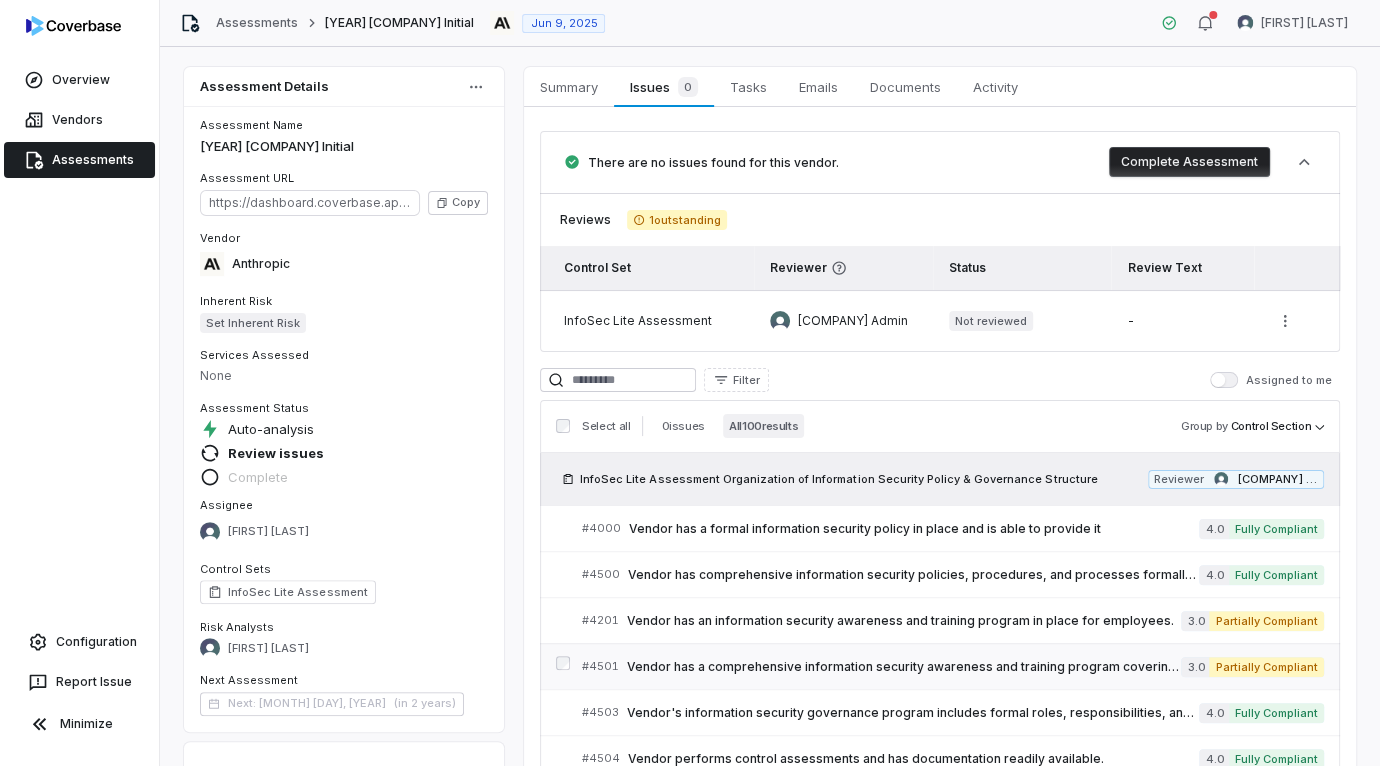 click on "# 4501 Vendor has a comprehensive information security awareness and training program covering key security topics and provided regularly to all employees." at bounding box center [881, 666] 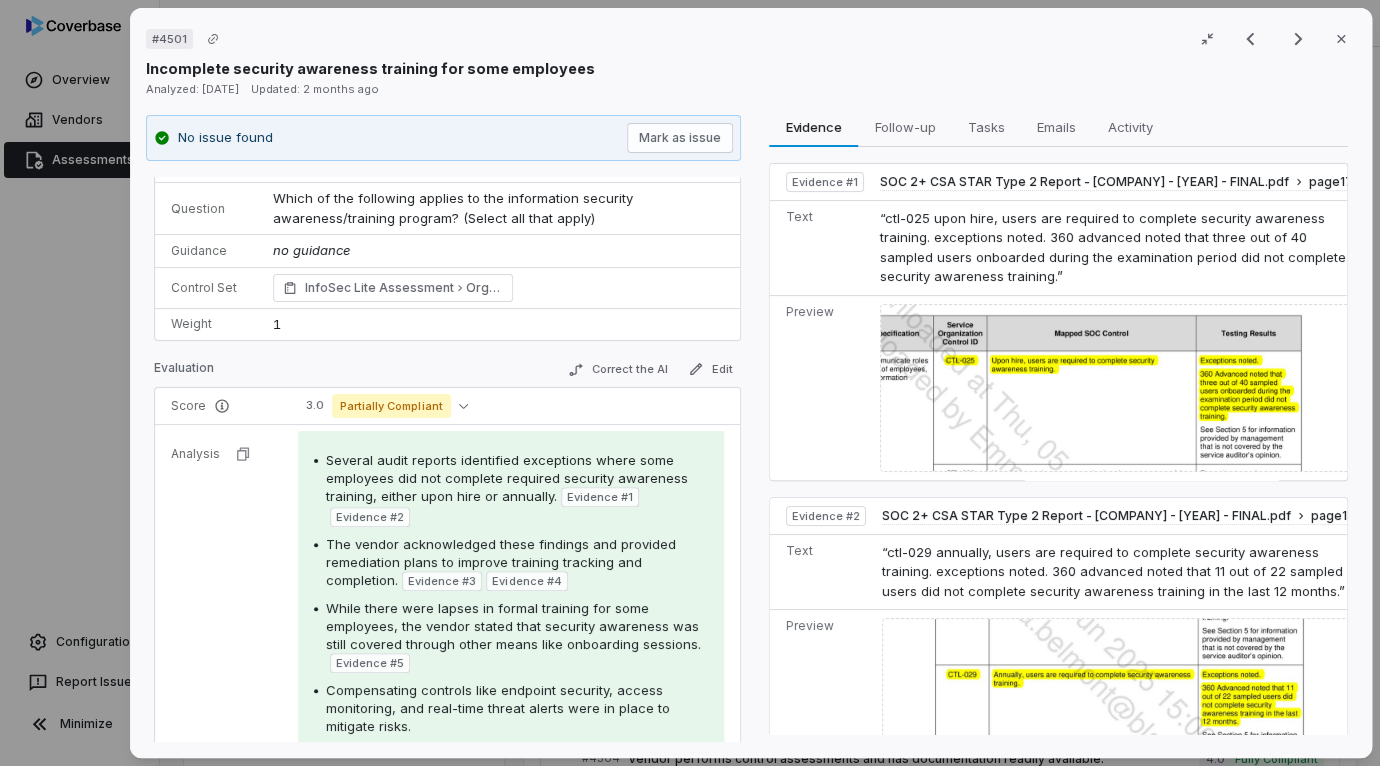 scroll, scrollTop: 271, scrollLeft: 0, axis: vertical 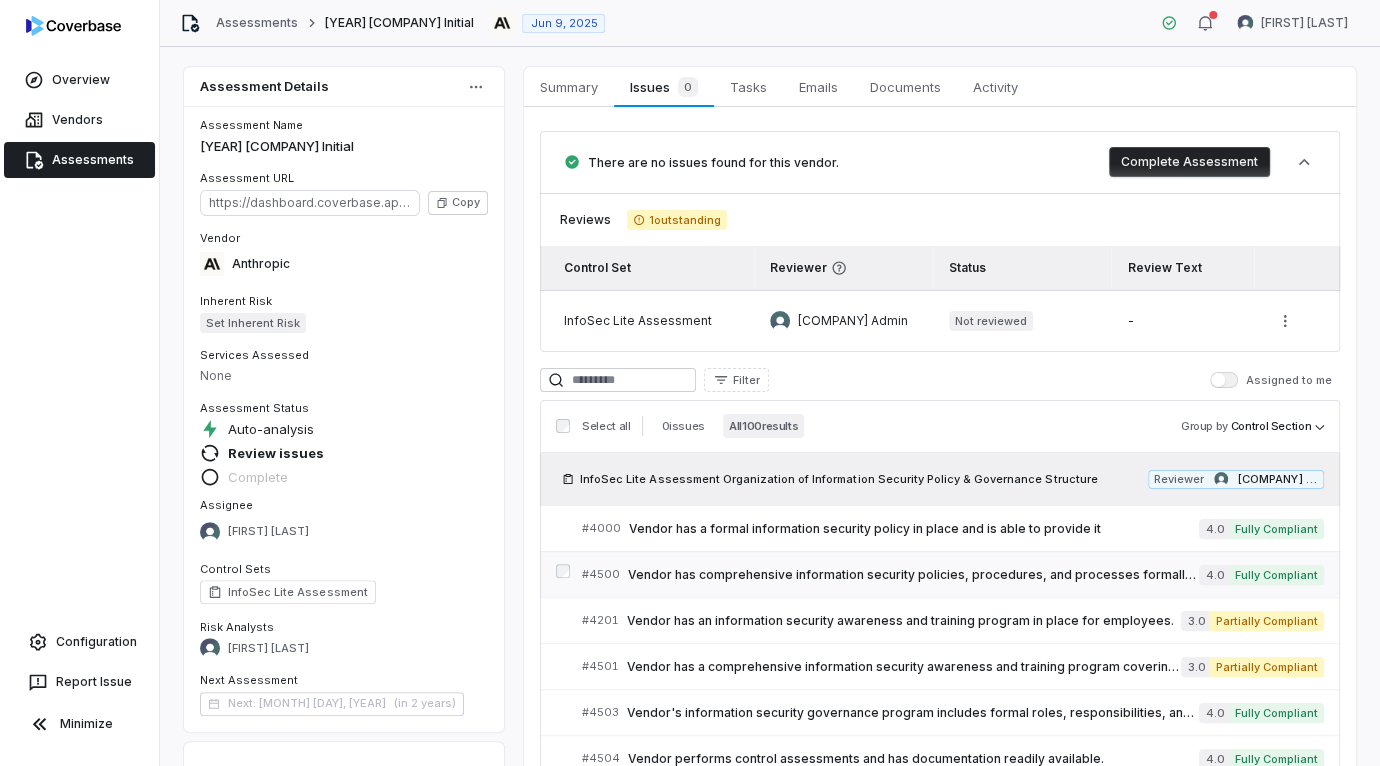 click on "# 4500 Vendor has comprehensive information security policies, procedures, and processes formally documented. 4.0 Fully Compliant" at bounding box center [953, 574] 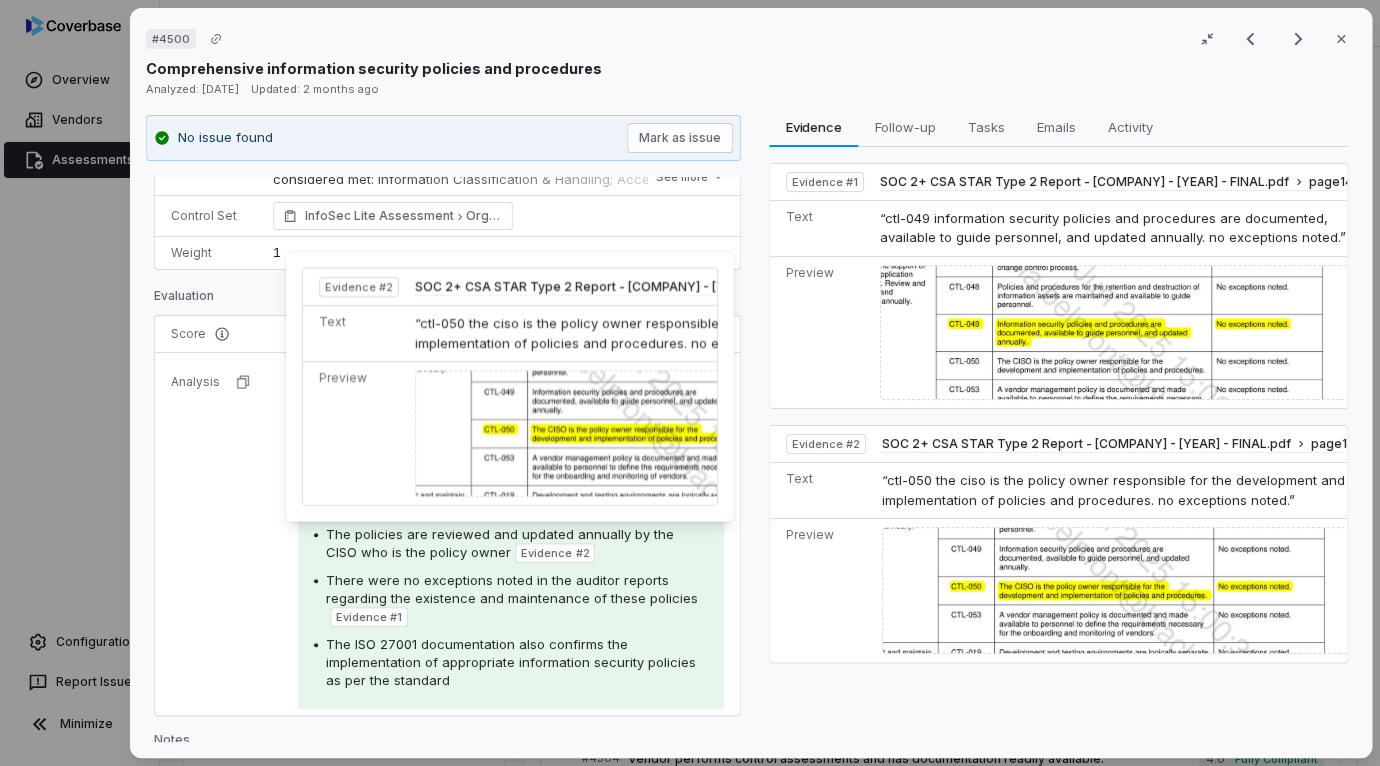 scroll, scrollTop: 0, scrollLeft: 0, axis: both 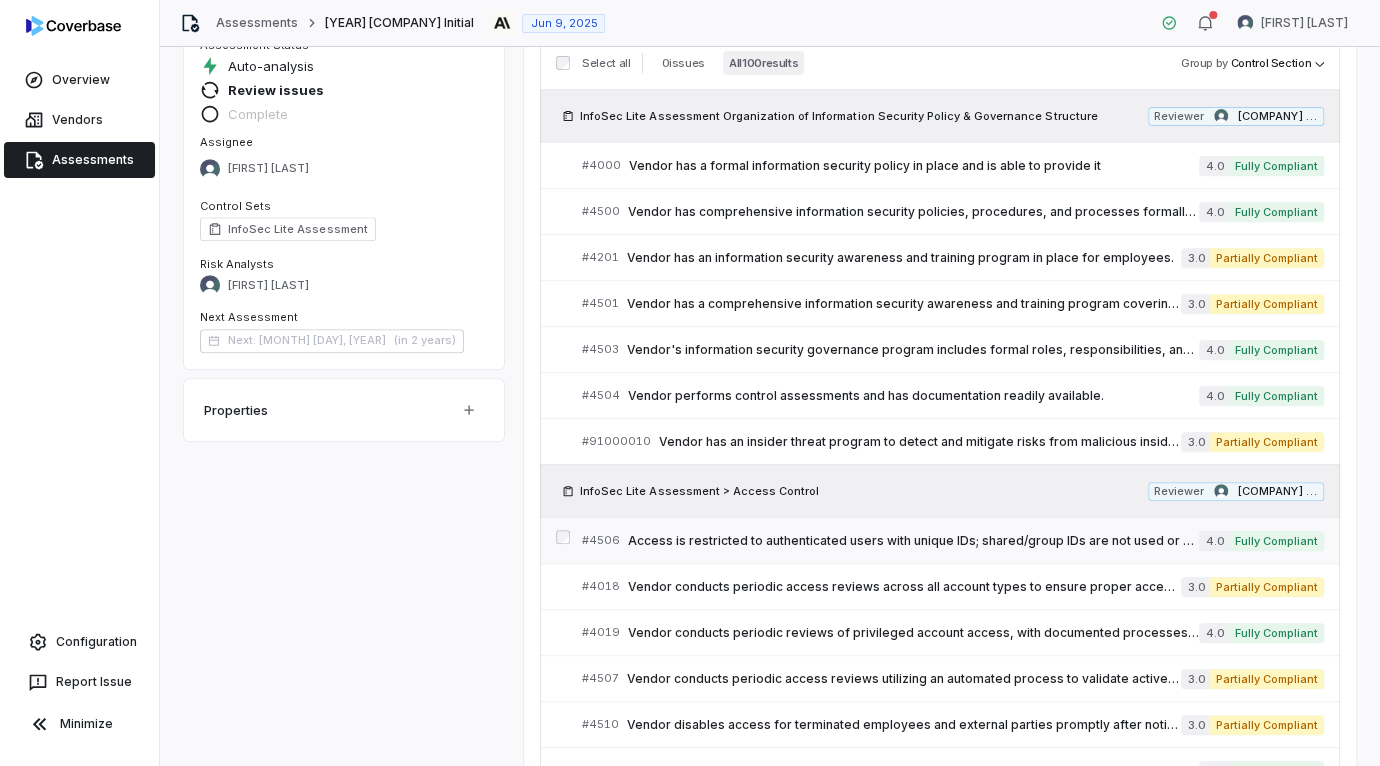 click on "Access is restricted to authenticated users with unique IDs; shared/group IDs are not used or have strong compensating controls." at bounding box center (913, 541) 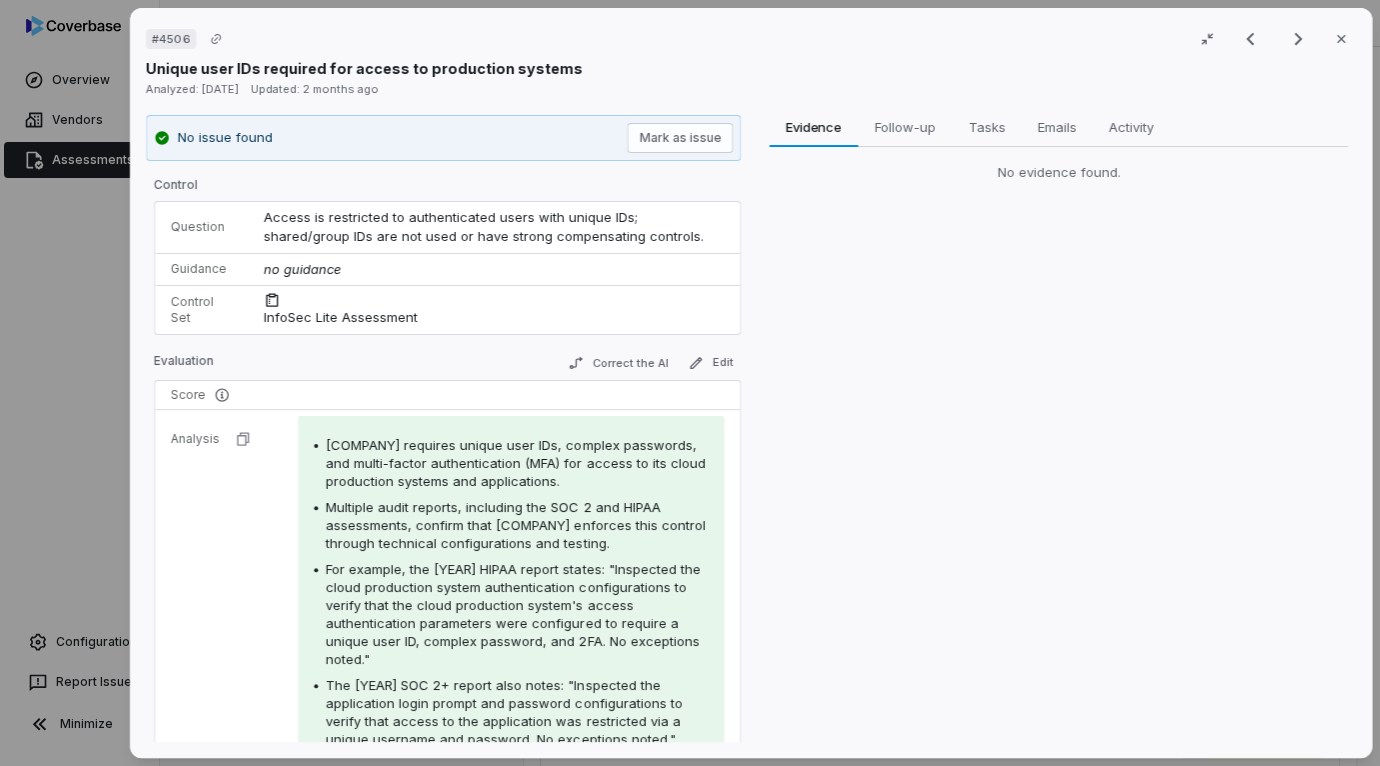 scroll, scrollTop: 363, scrollLeft: 0, axis: vertical 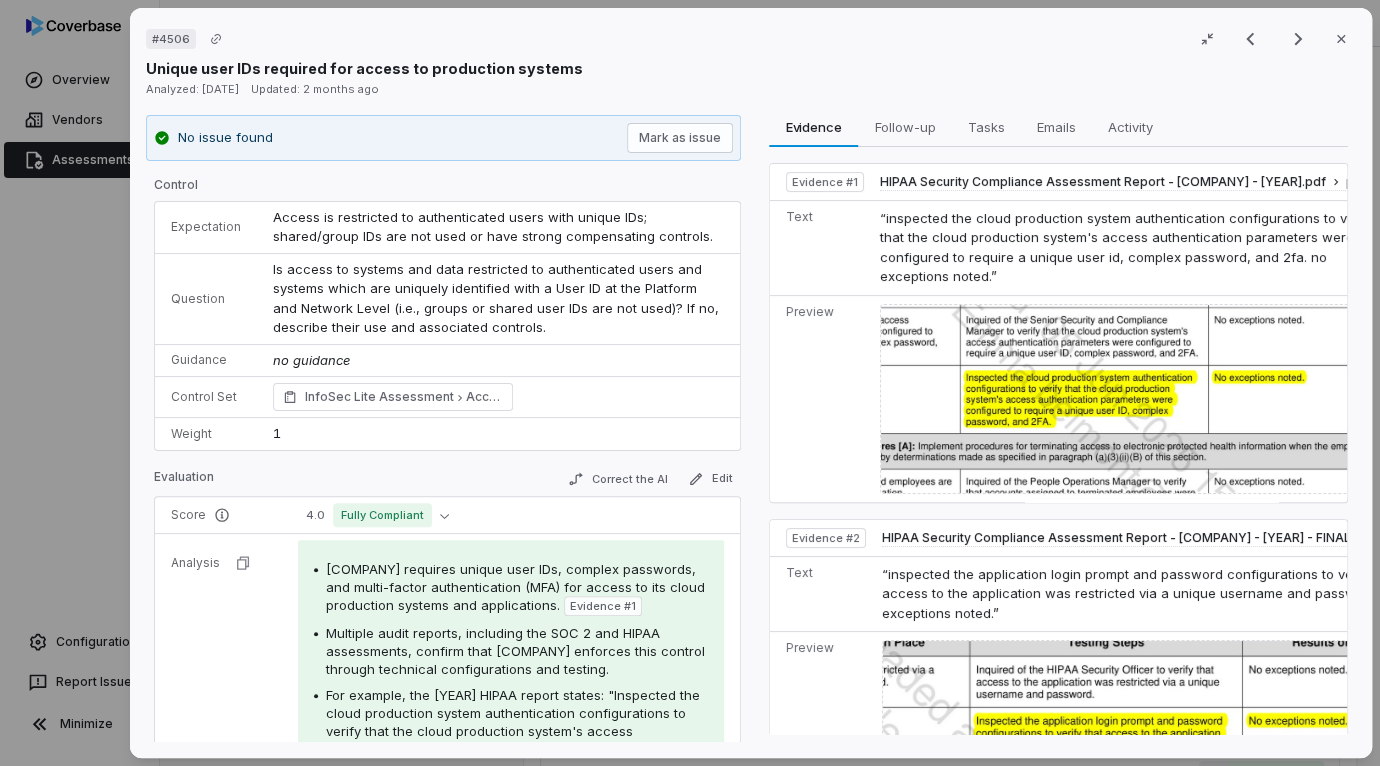 click on "Access is restricted to authenticated users with unique IDs; shared/group IDs are not used or have strong compensating controls." at bounding box center (493, 227) 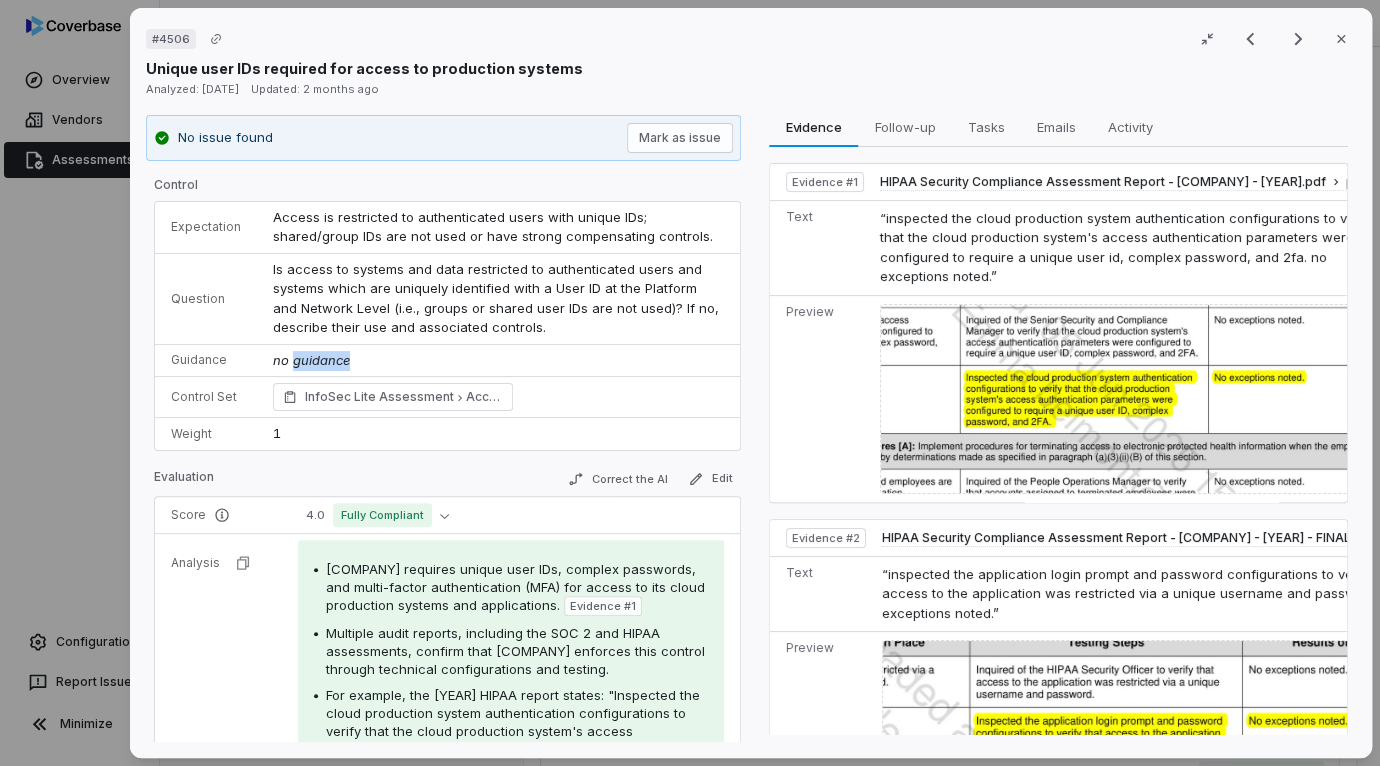 click on "no guidance" at bounding box center (311, 360) 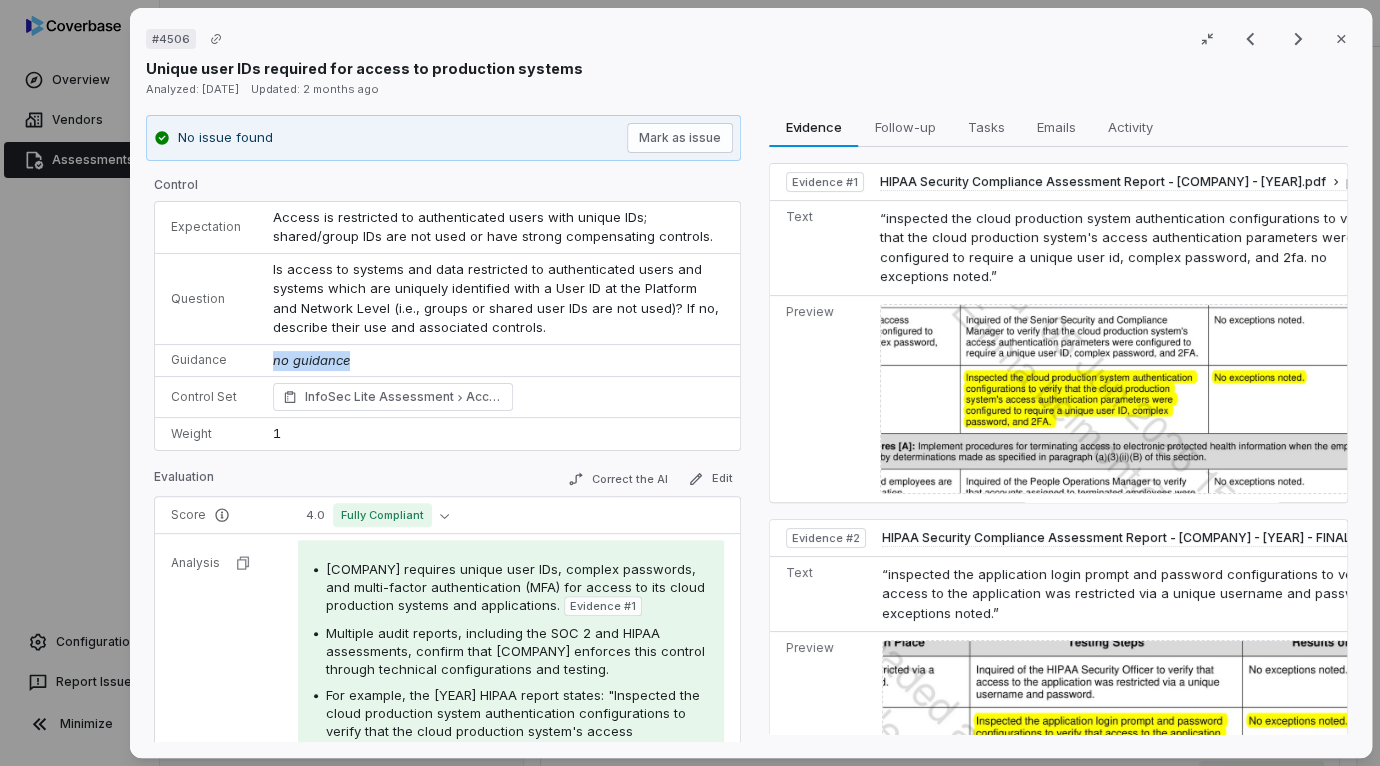 click on "no guidance" at bounding box center (311, 360) 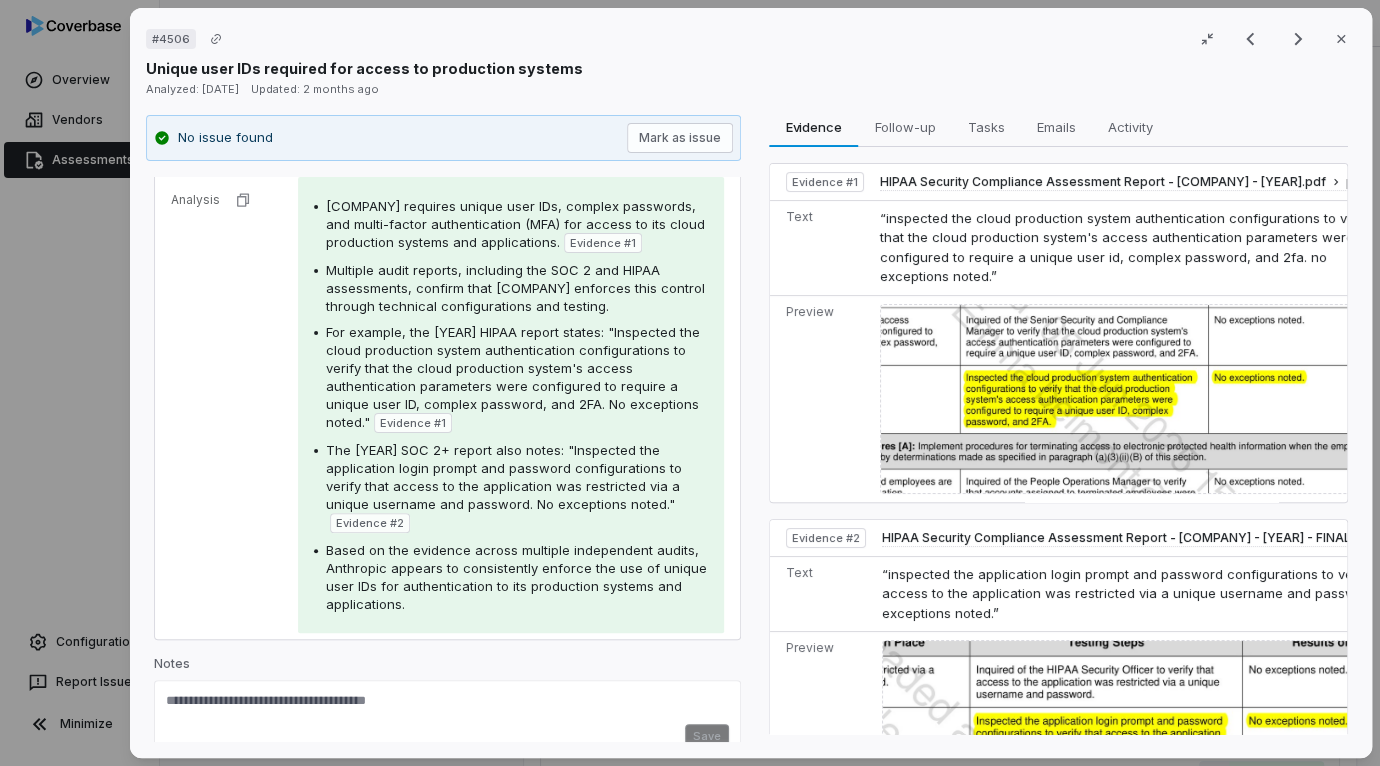 scroll, scrollTop: 0, scrollLeft: 0, axis: both 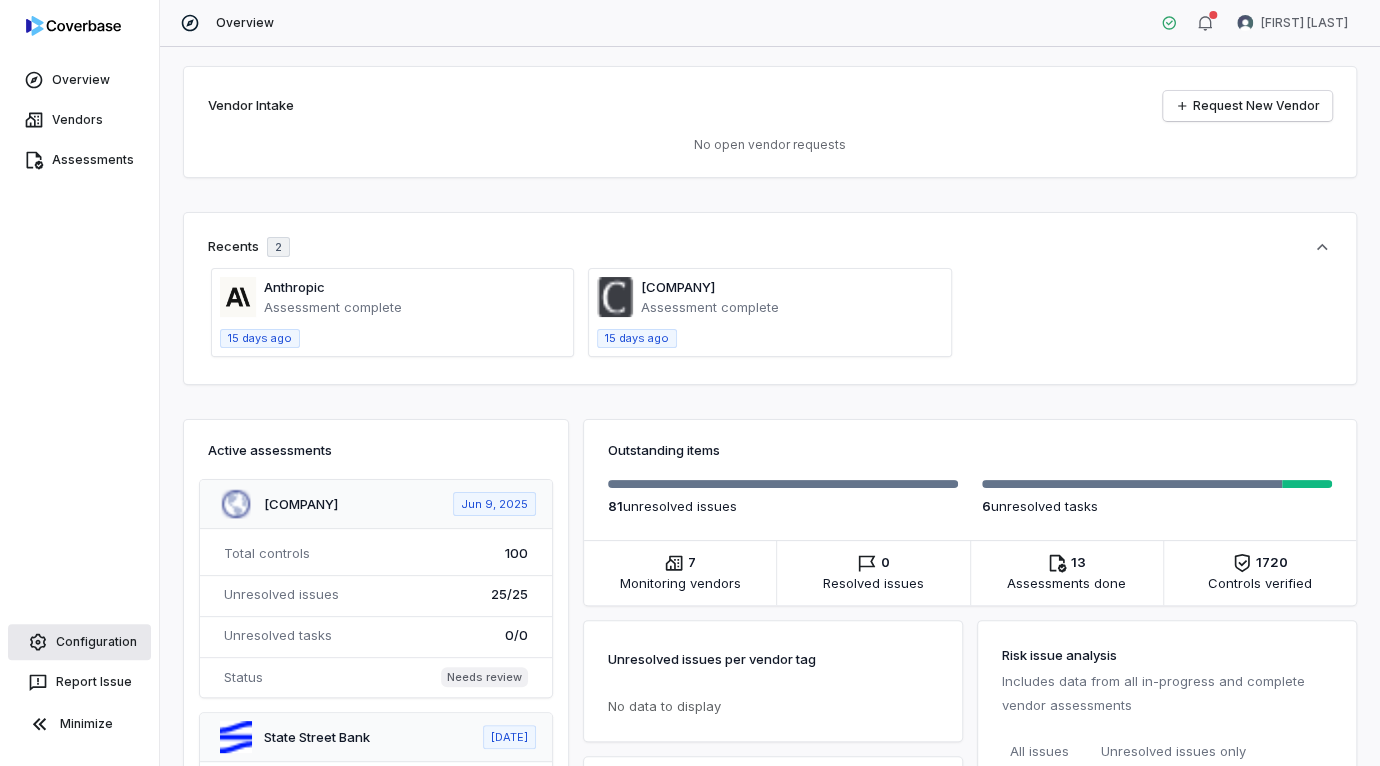 click on "Configuration" at bounding box center [79, 642] 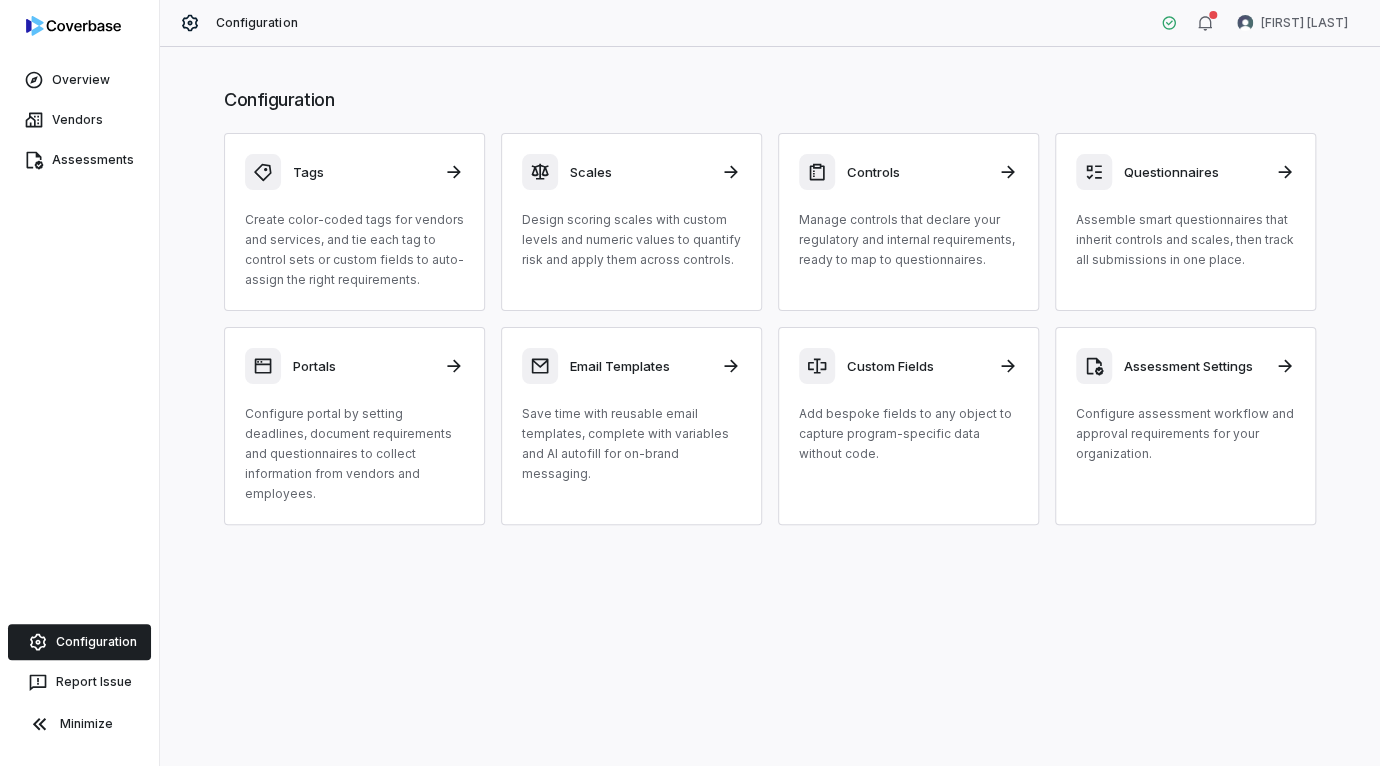 click on "Configuration Tags Create color-coded tags for vendors and services, and tie each tag to control sets or custom fields to auto-assign the right requirements. Scales Design scoring scales with custom levels and numeric values to quantify risk and apply them across controls. Controls Manage controls that declare your regulatory and internal requirements, ready to map to questionnaires. Questionnaires Assemble smart questionnaires that inherit controls and scales, then track all submissions in one place. Portals Configure portal by setting deadlines, document requirements and questionnaires to collect information from vendors and employees. Email Templates Save time with reusable email templates, complete with variables and AI autofill for on-brand messaging. Custom Fields Add bespoke fields to any object to capture program-specific data without code. Assessment Settings Configure assessment workflow and approval requirements for your organization." at bounding box center [770, 406] 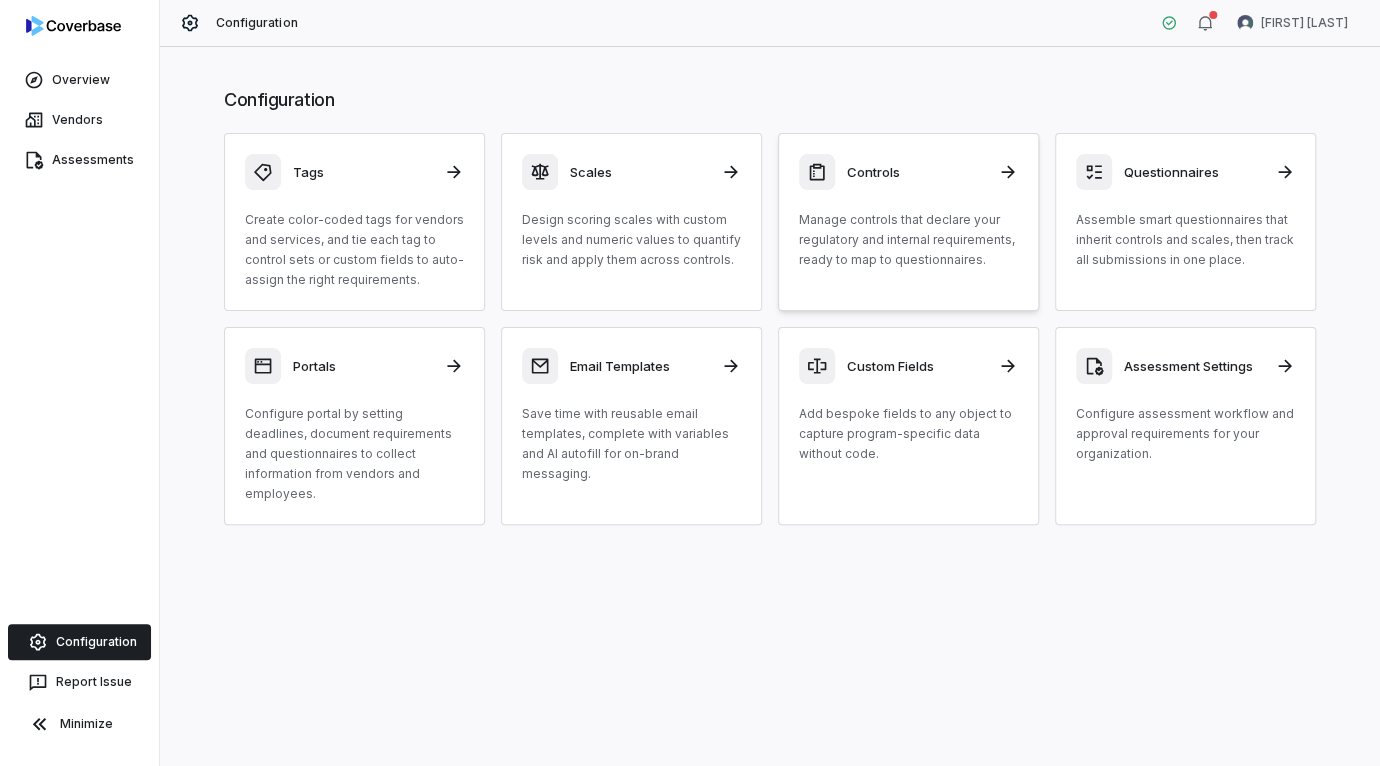 click on "Controls" at bounding box center (908, 172) 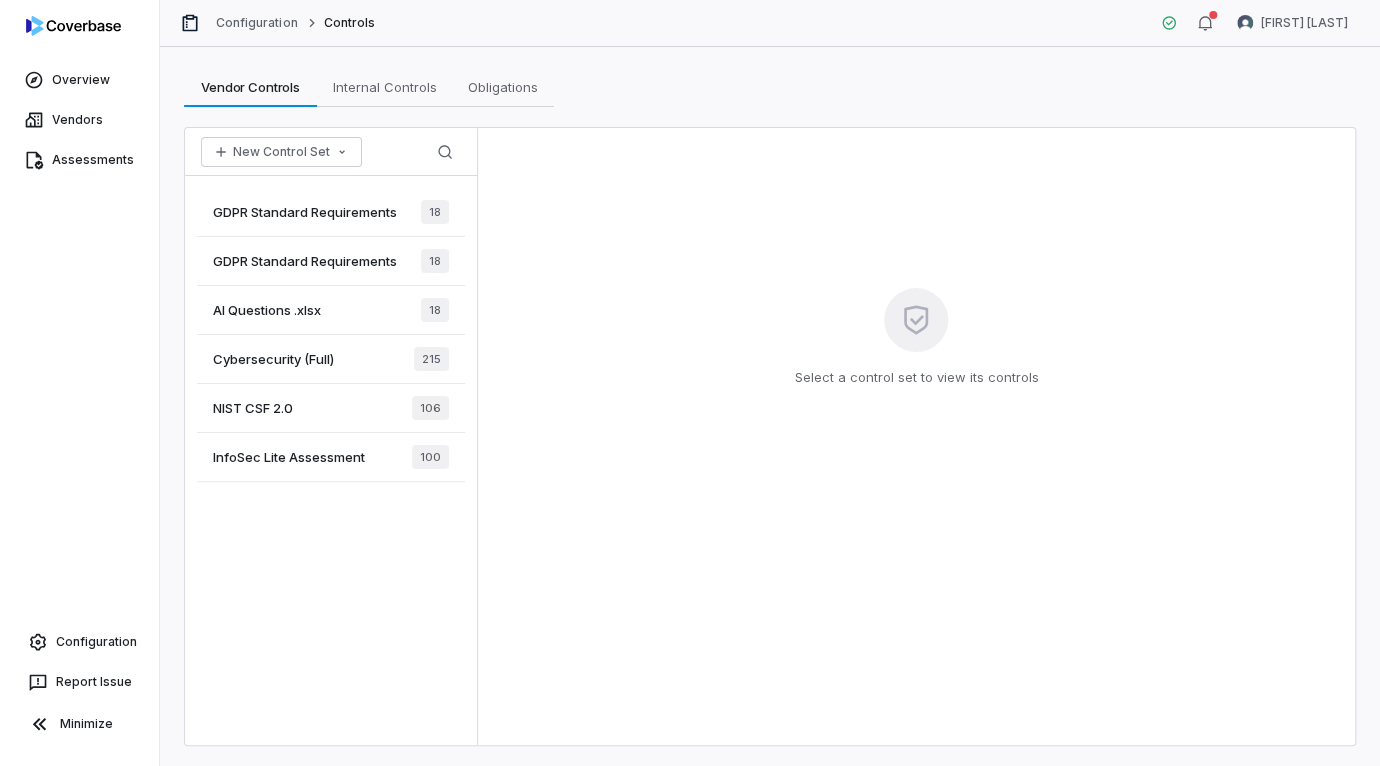 click on "Cybersecurity (Full)" at bounding box center (273, 359) 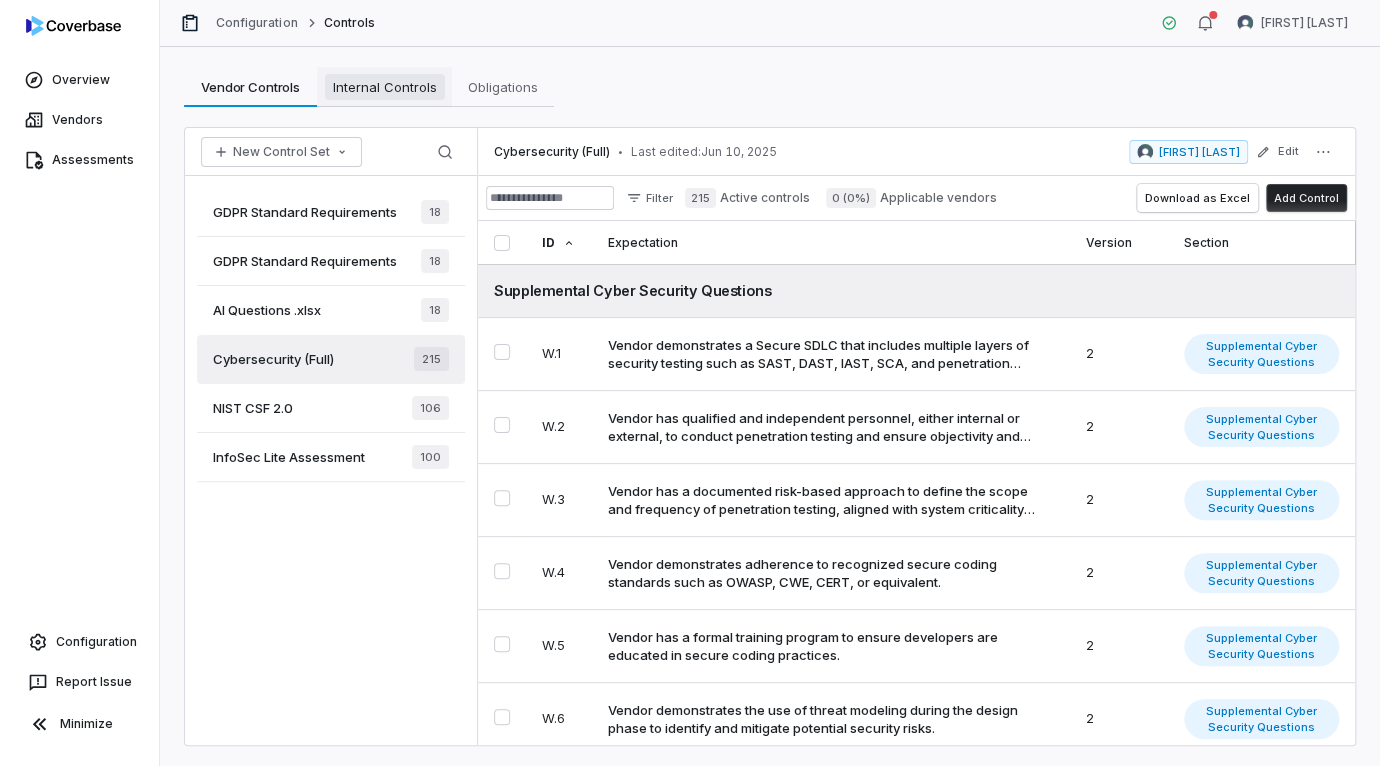 click on "Internal Controls" at bounding box center (385, 87) 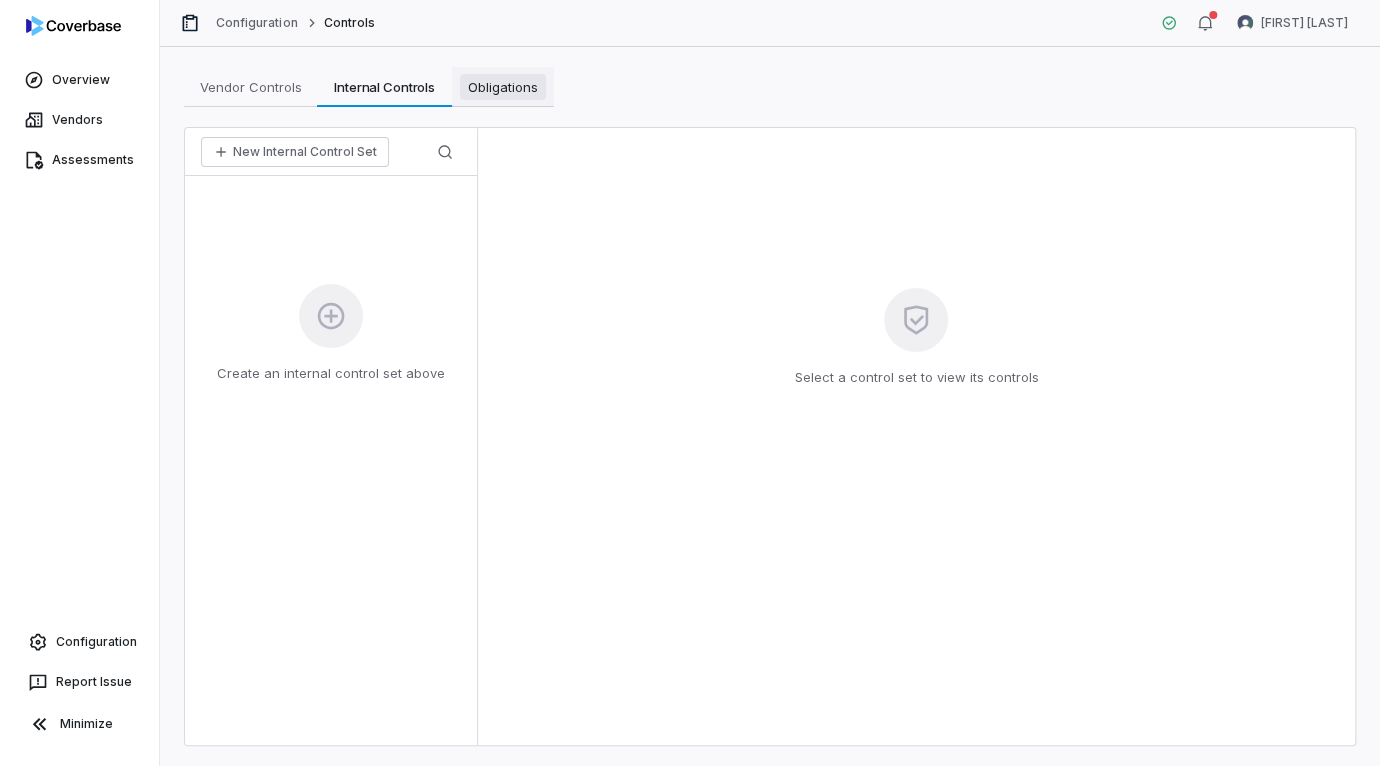 click on "Obligations" at bounding box center [503, 87] 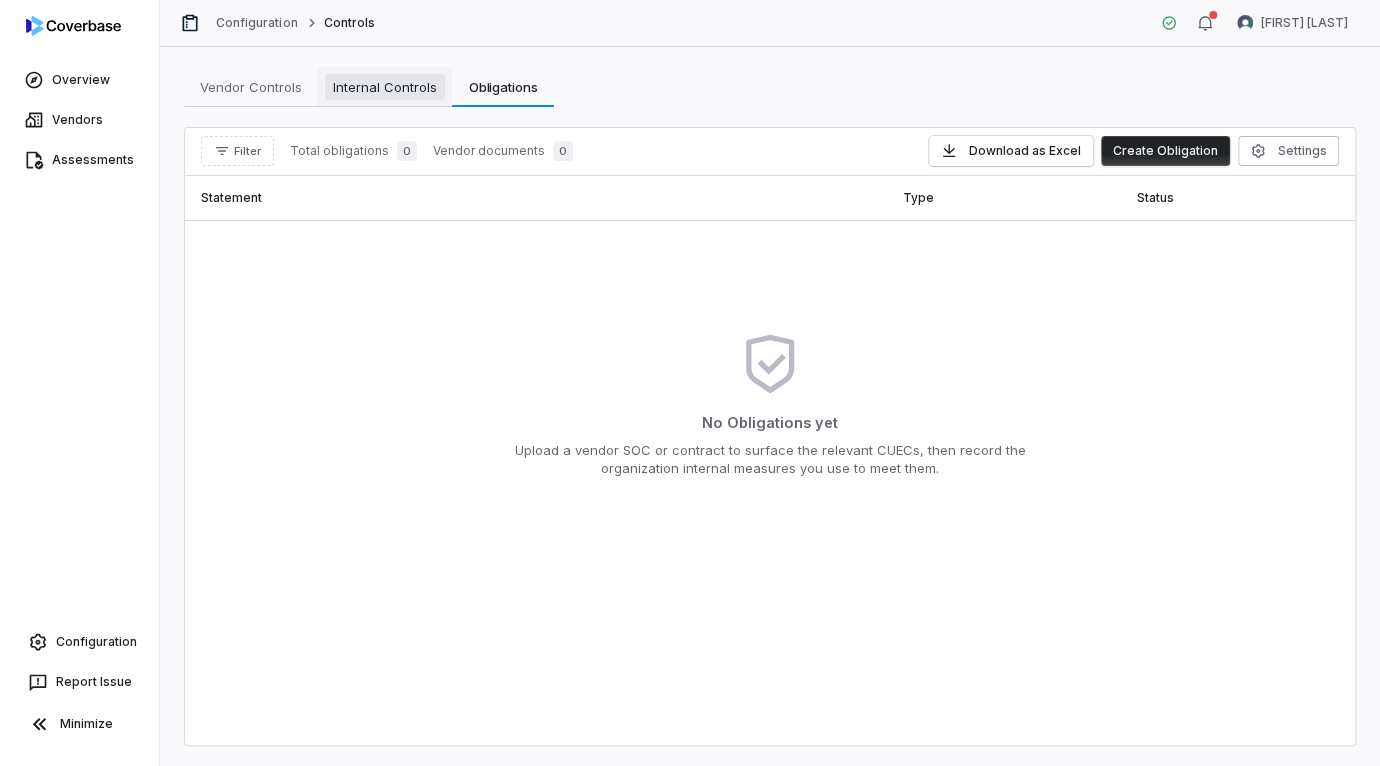 click on "Internal Controls Internal Controls" at bounding box center (384, 87) 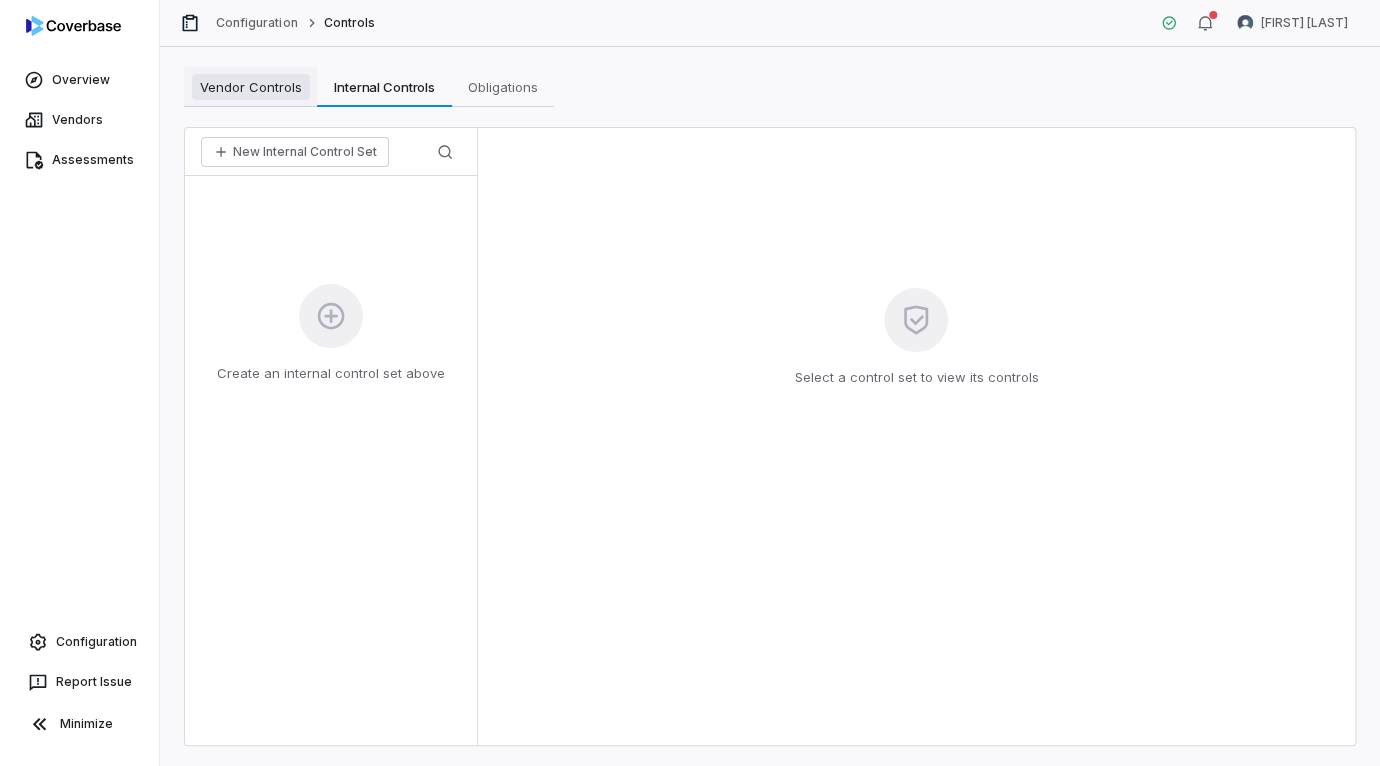 click on "Vendor Controls" at bounding box center [251, 87] 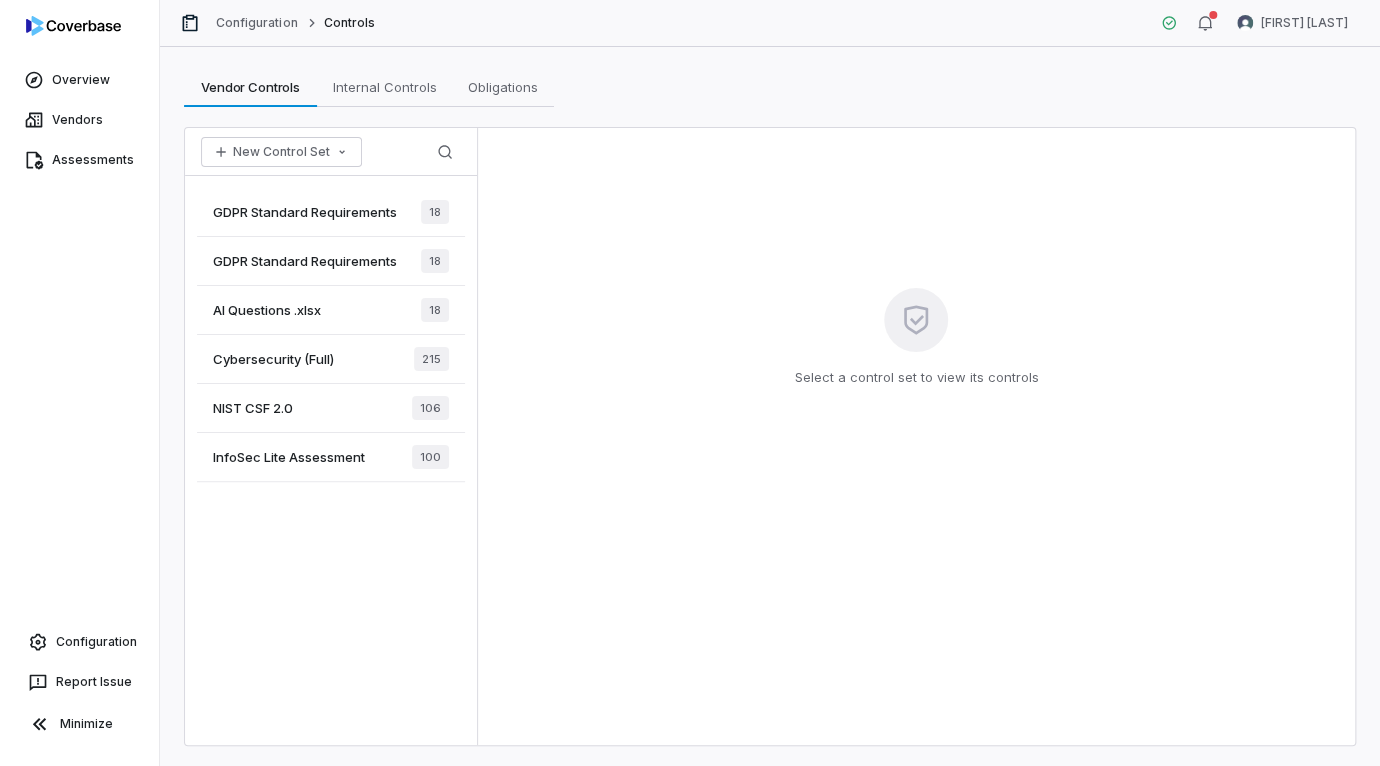 click on "GDPR Standard Requirements 18 GDPR Standard Requirements 18 AI Questions .xlsx 18 Cybersecurity (Full) 215 NIST CSF 2.0 106 InfoSec Lite Assessment 100" at bounding box center [331, 460] 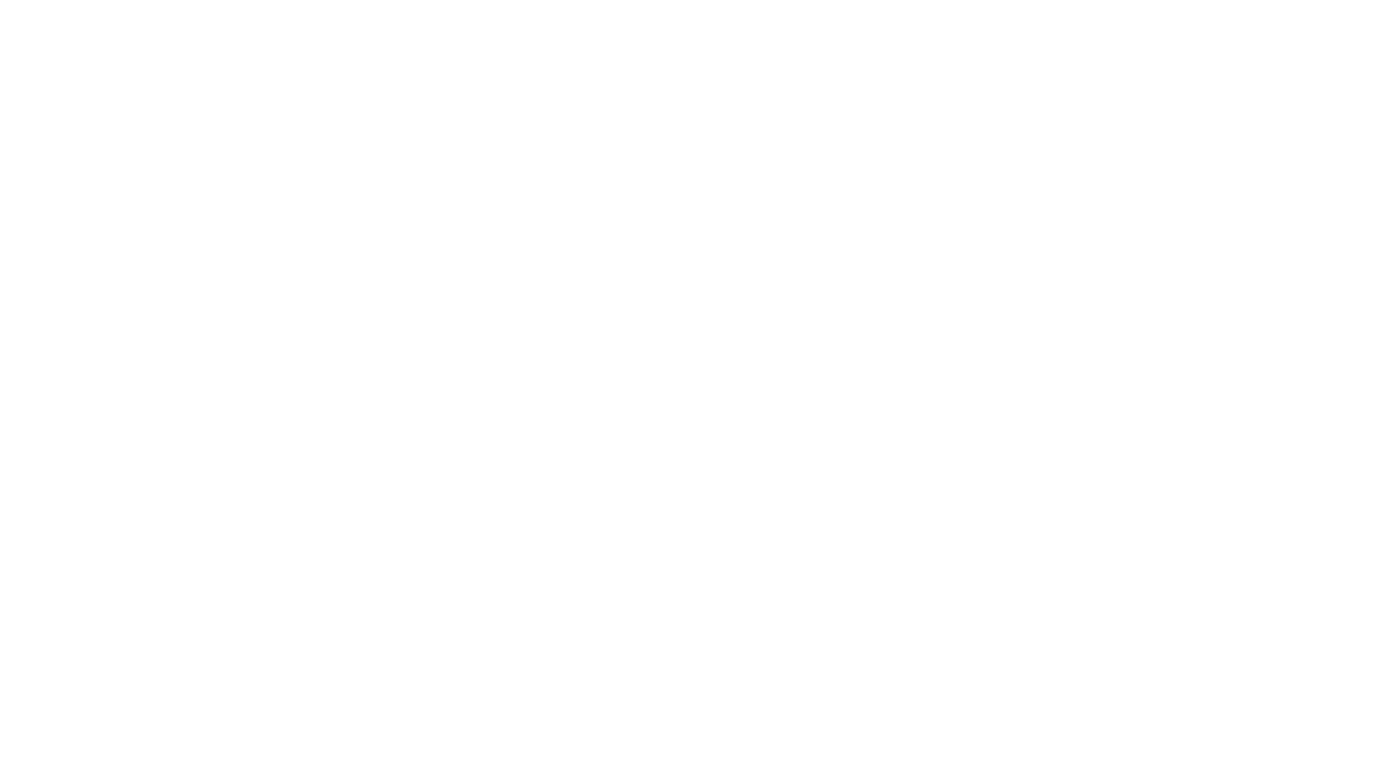 scroll, scrollTop: 0, scrollLeft: 0, axis: both 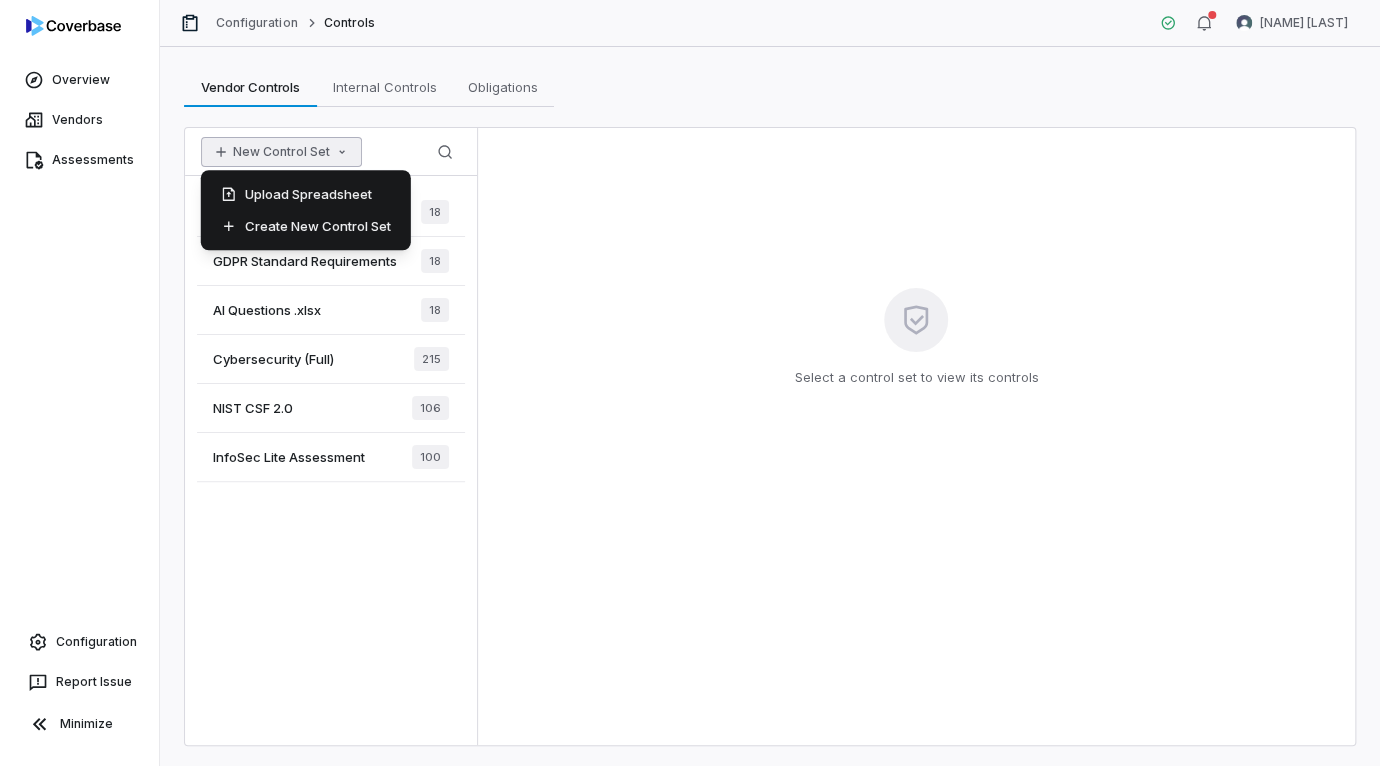 click 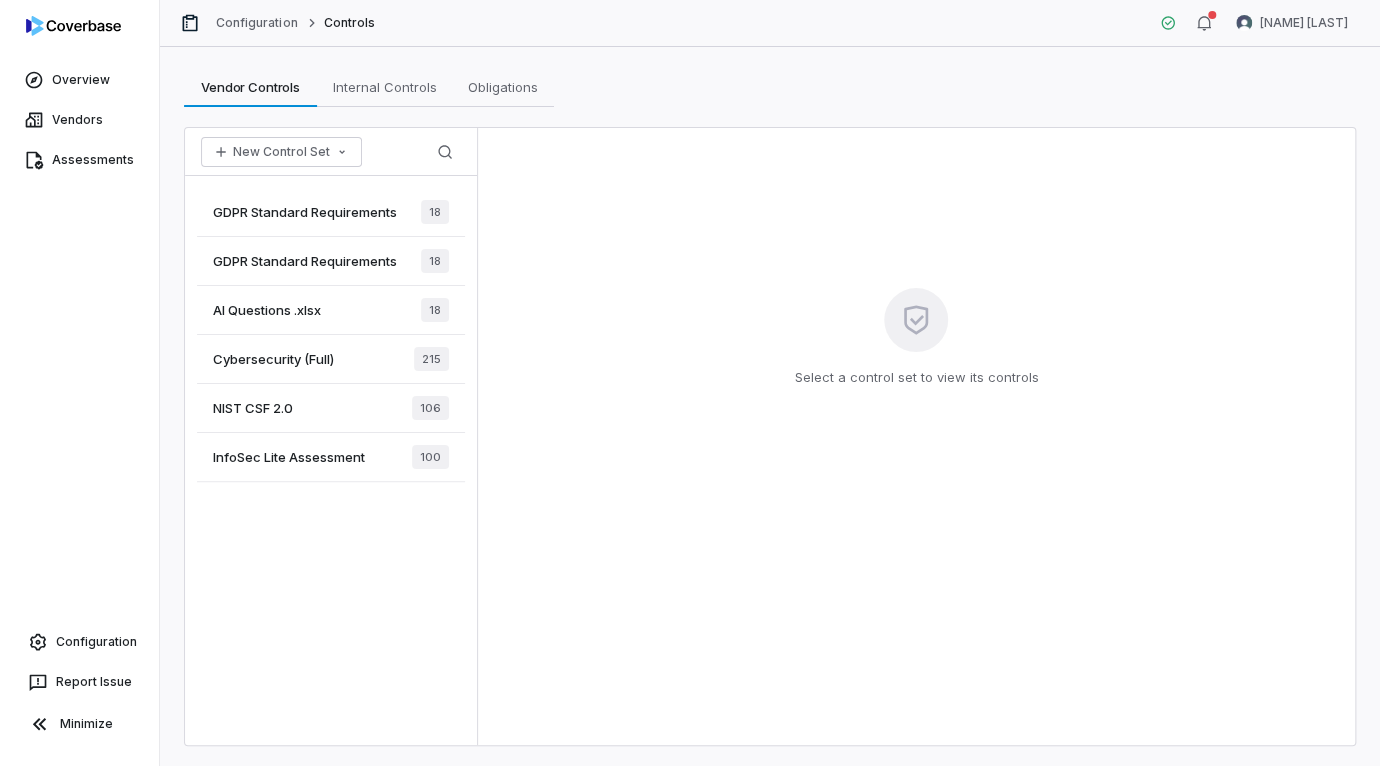 click on "Cybersecurity (Full)" at bounding box center [273, 359] 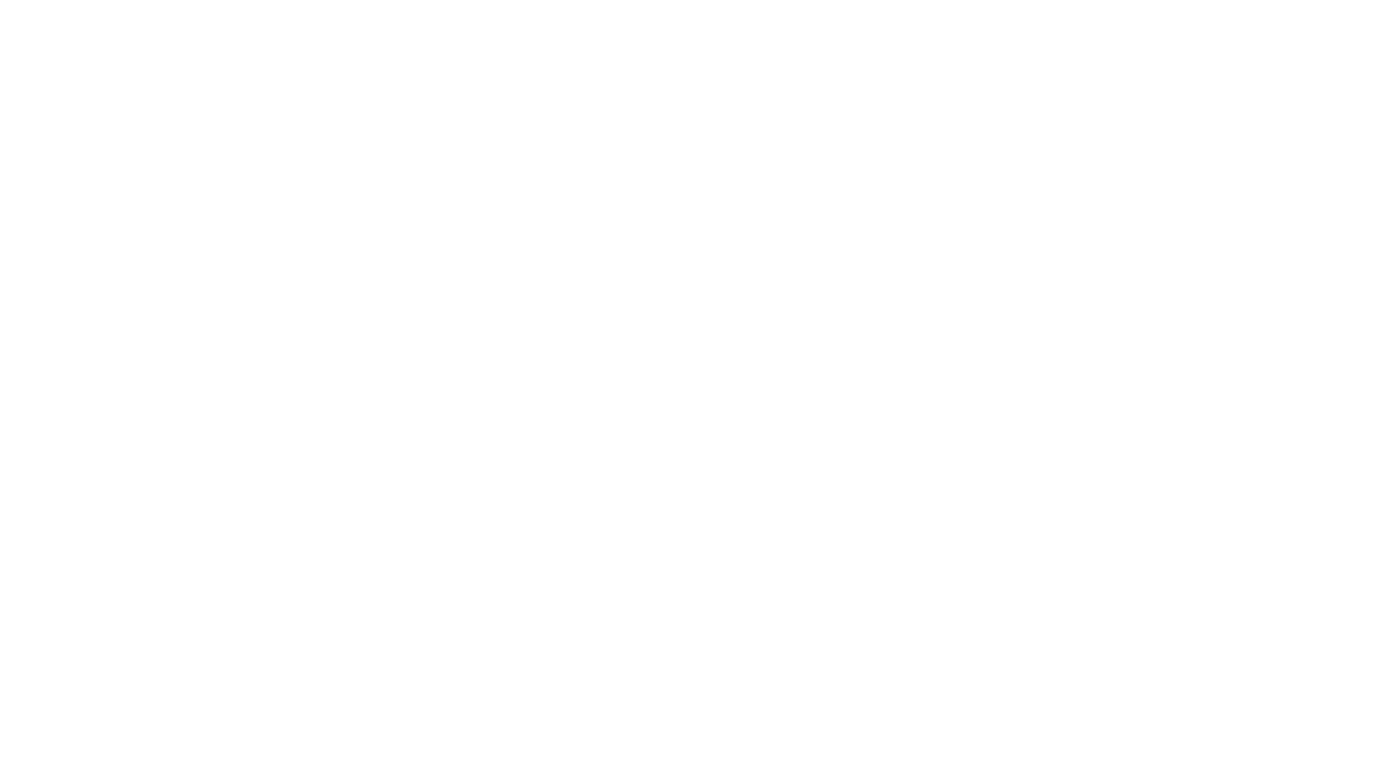 scroll, scrollTop: 0, scrollLeft: 0, axis: both 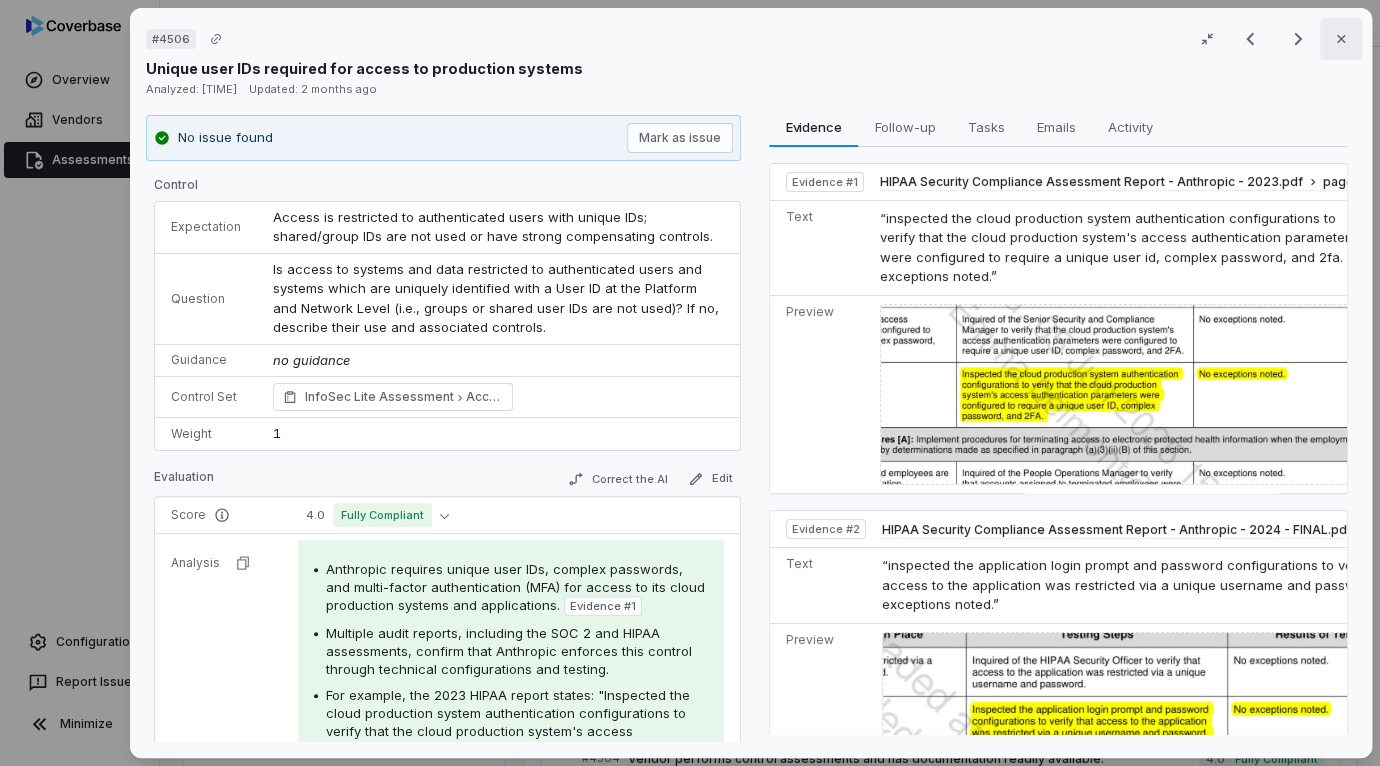 click 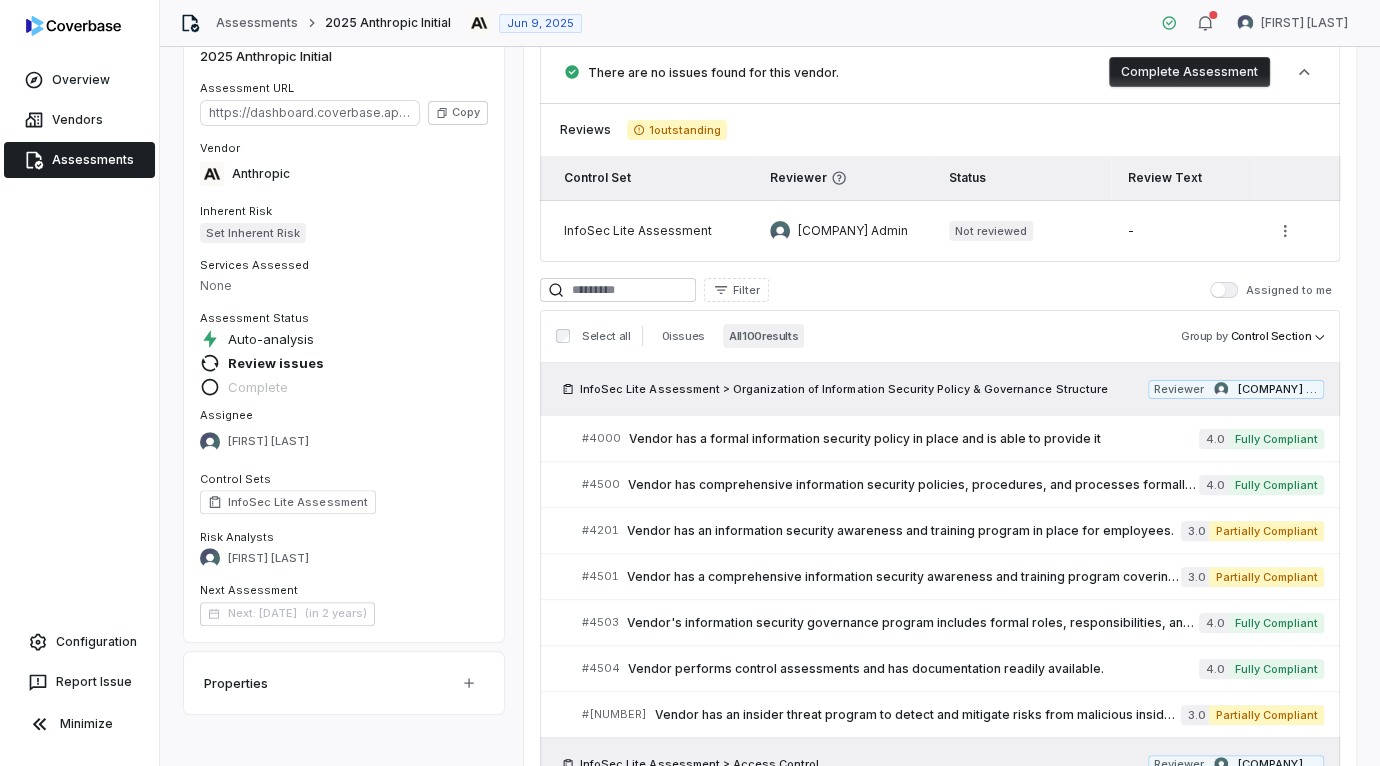 scroll, scrollTop: 363, scrollLeft: 0, axis: vertical 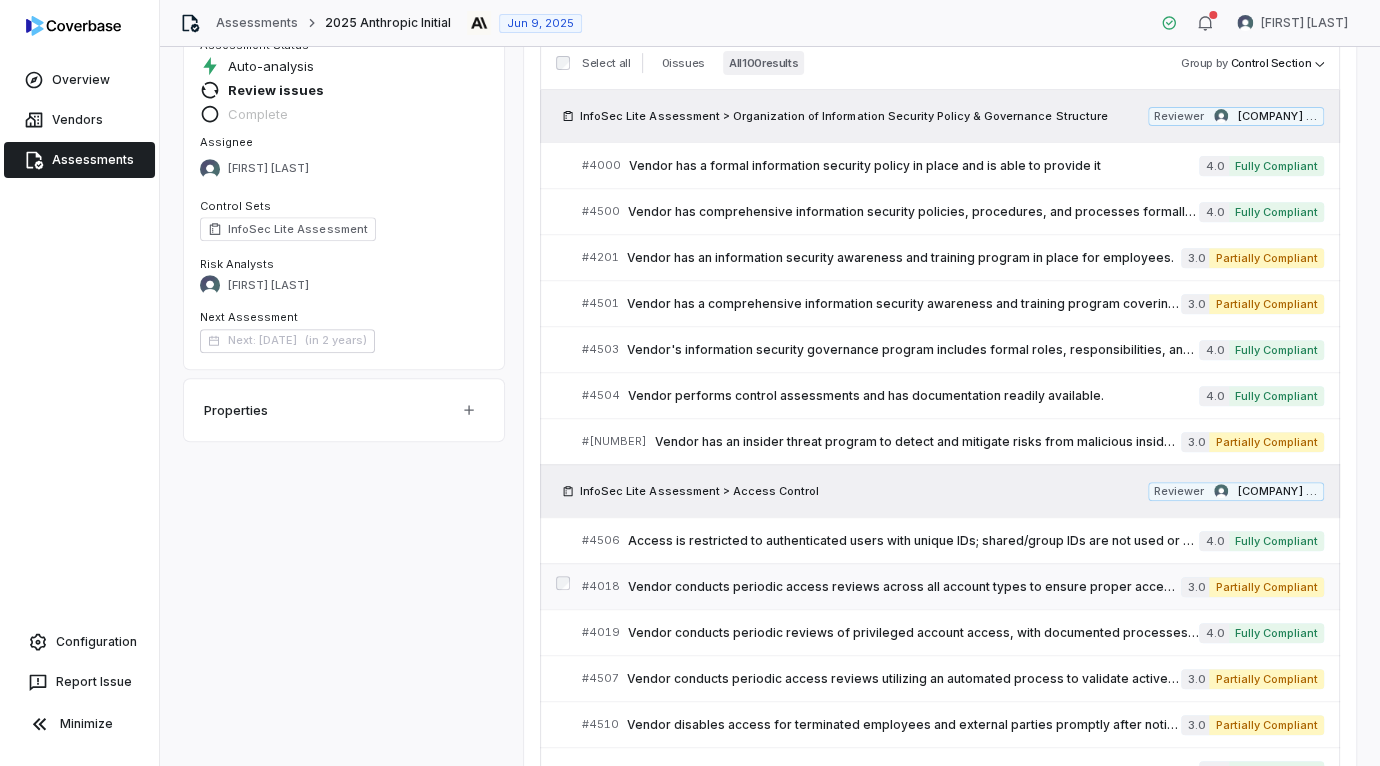 click on "Vendor conducts periodic access reviews across all account types to ensure proper access rights based on job responsibilities." at bounding box center (904, 587) 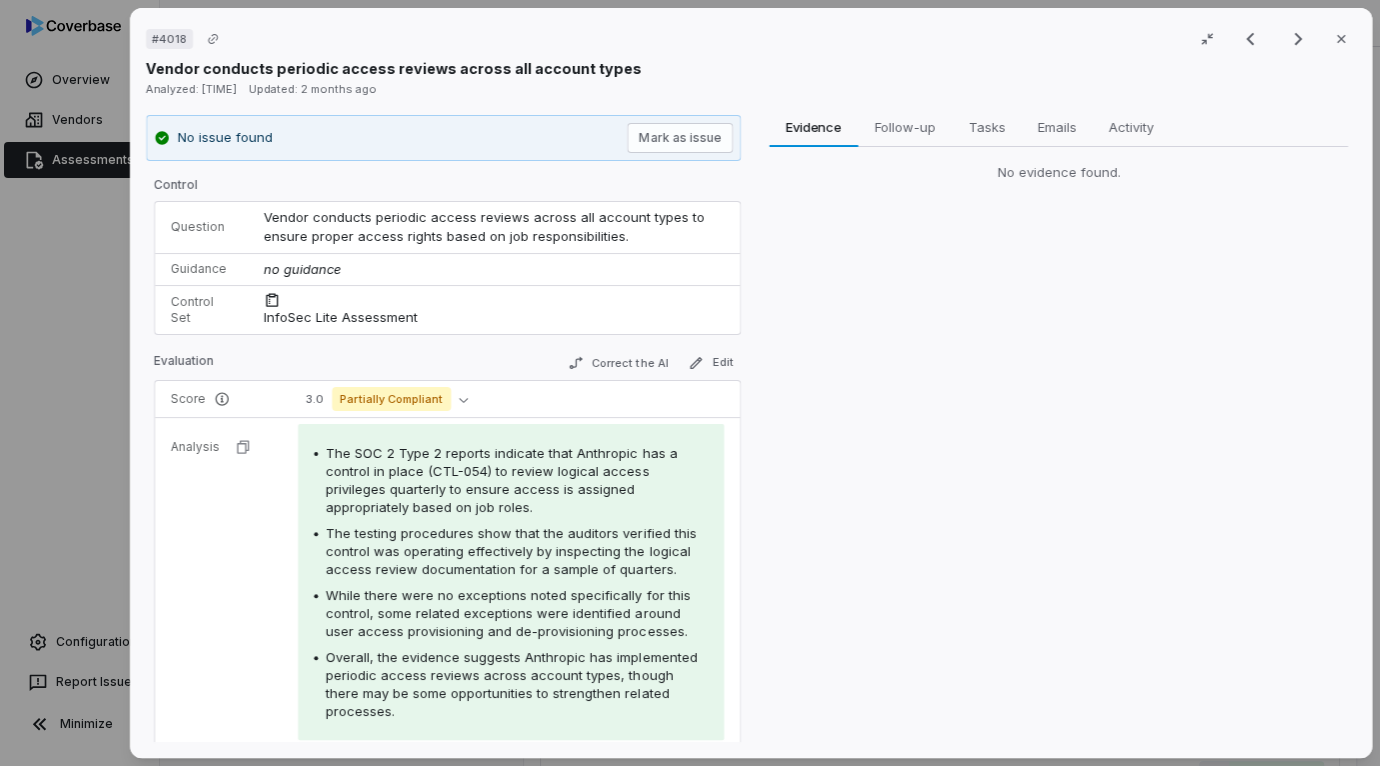 scroll, scrollTop: 363, scrollLeft: 0, axis: vertical 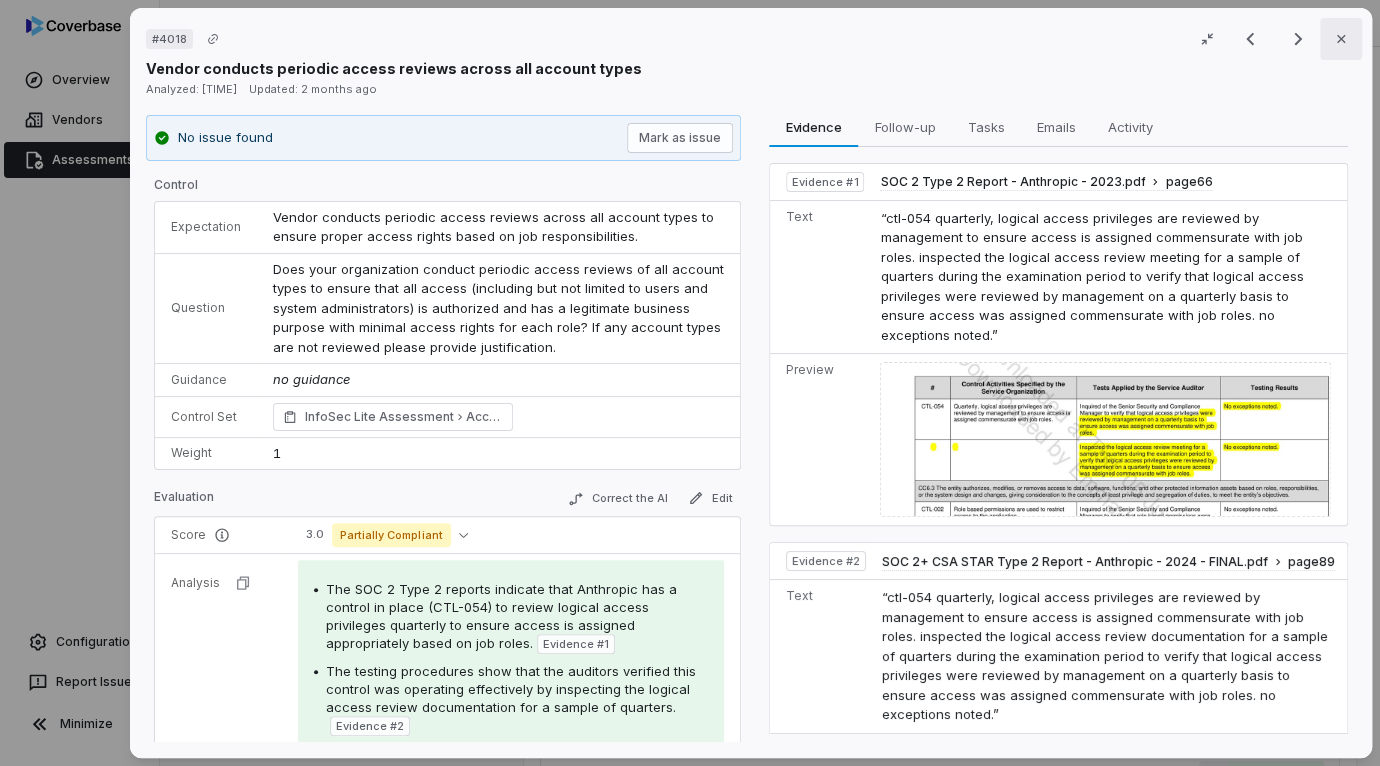 click on "Close" at bounding box center (1341, 39) 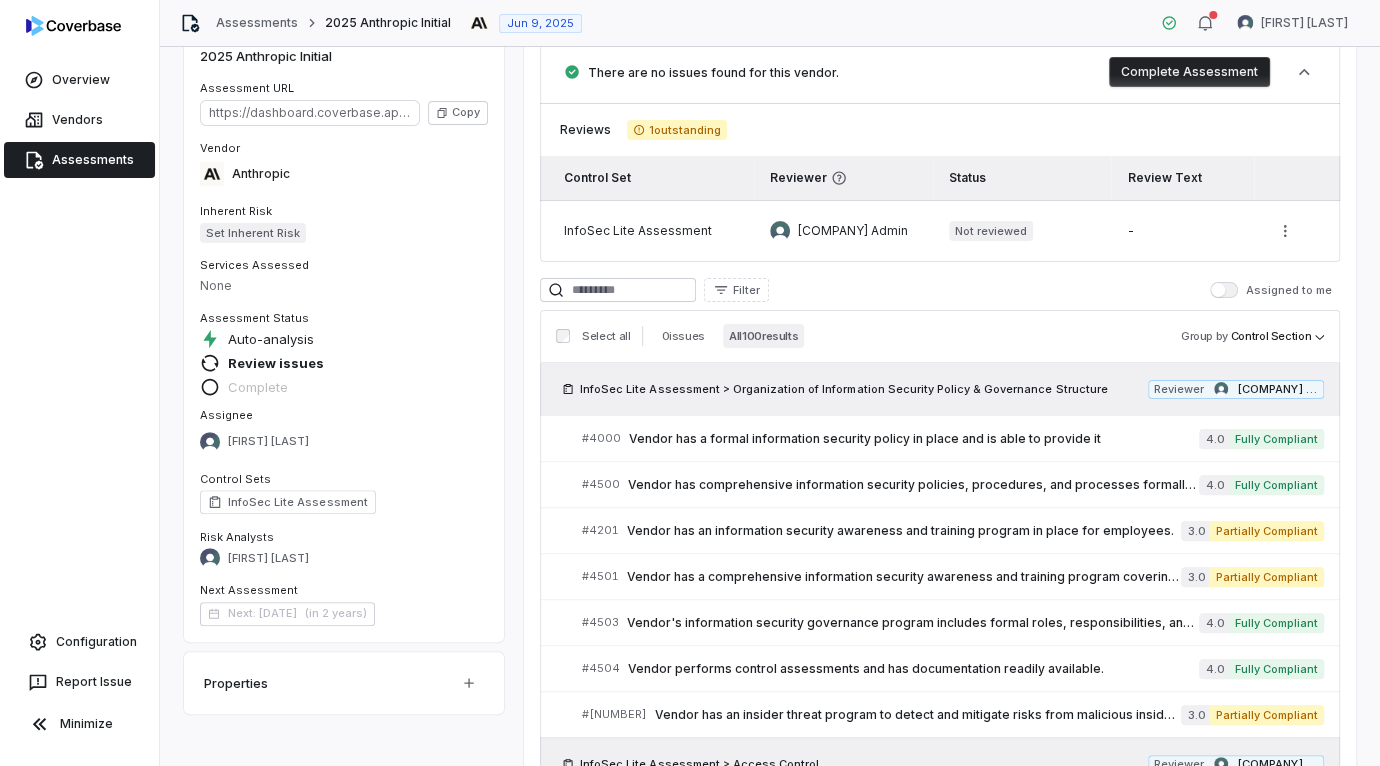 scroll, scrollTop: 272, scrollLeft: 0, axis: vertical 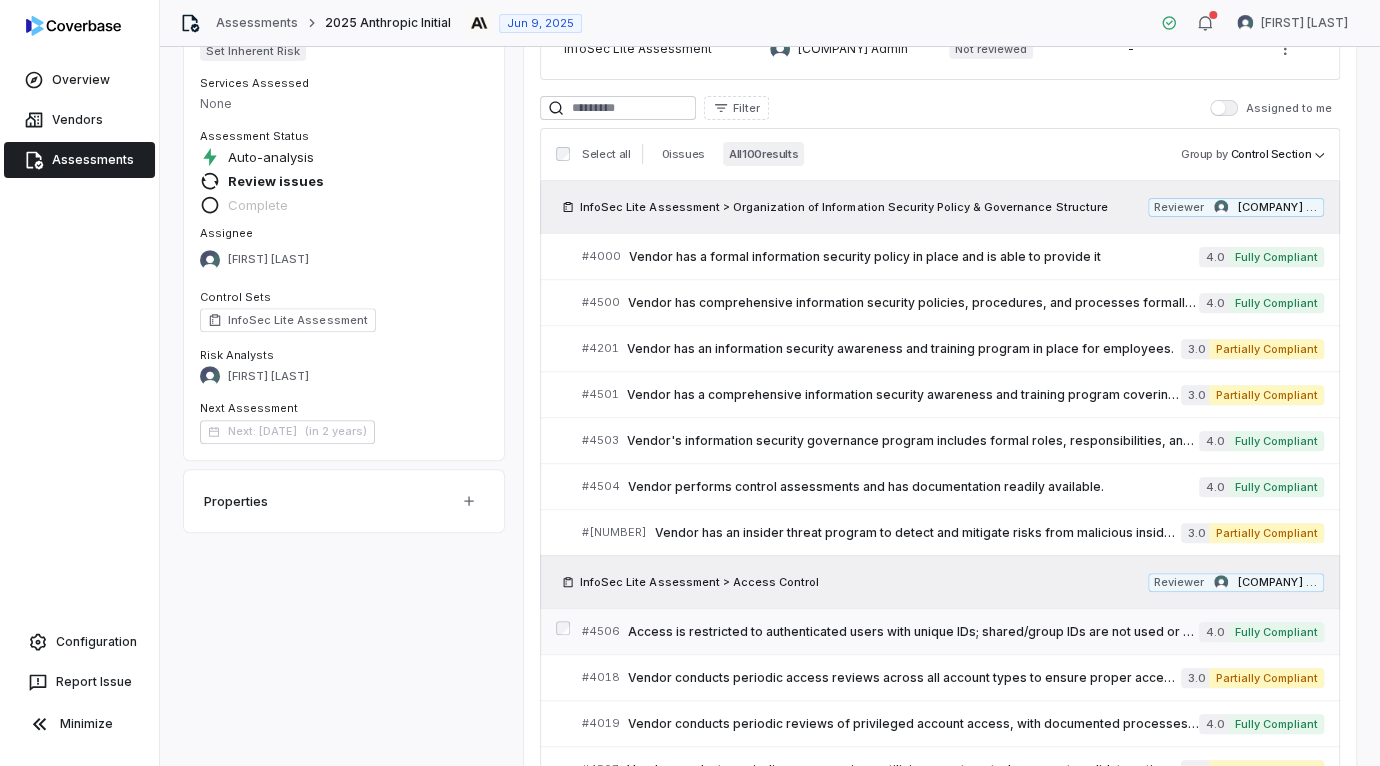 click on "Access is restricted to authenticated users with unique IDs; shared/group IDs are not used or have strong compensating controls." at bounding box center [913, 632] 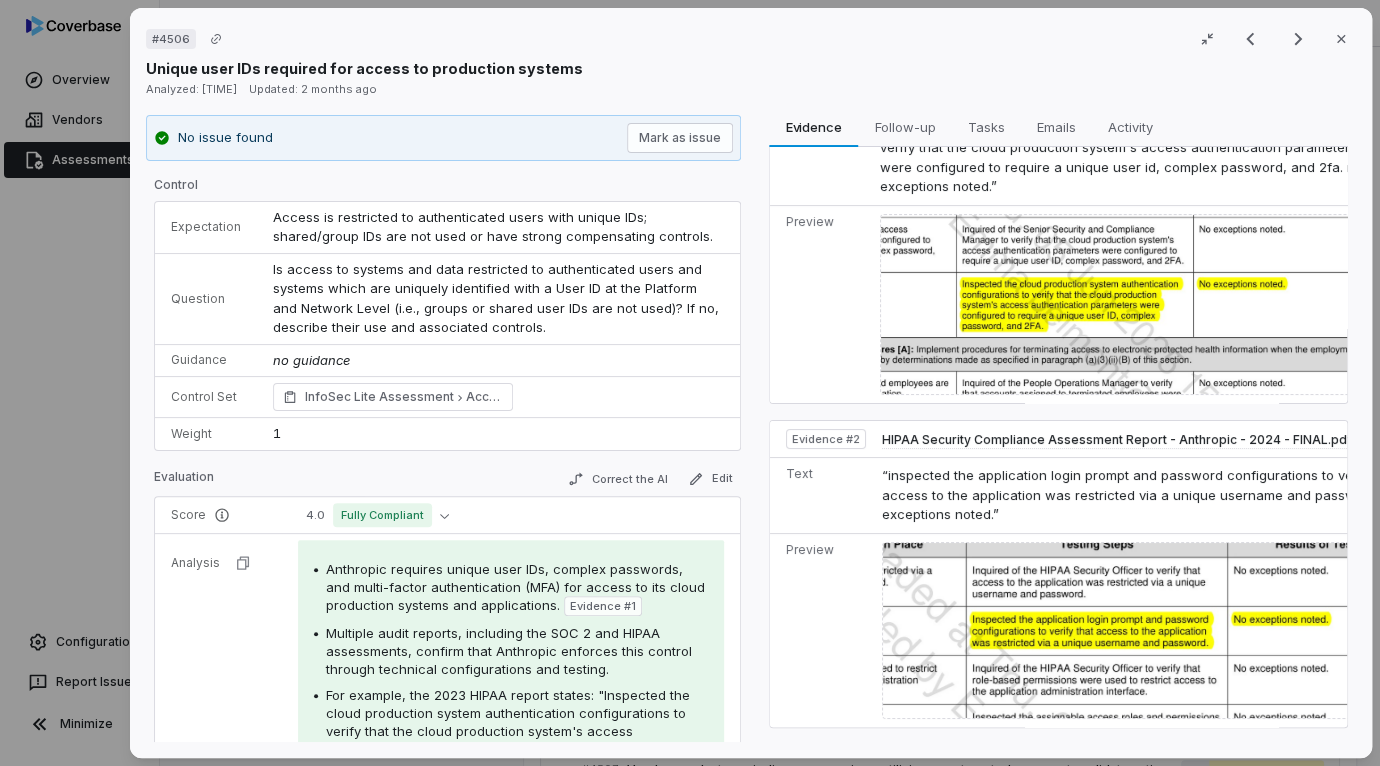 scroll, scrollTop: 0, scrollLeft: 0, axis: both 